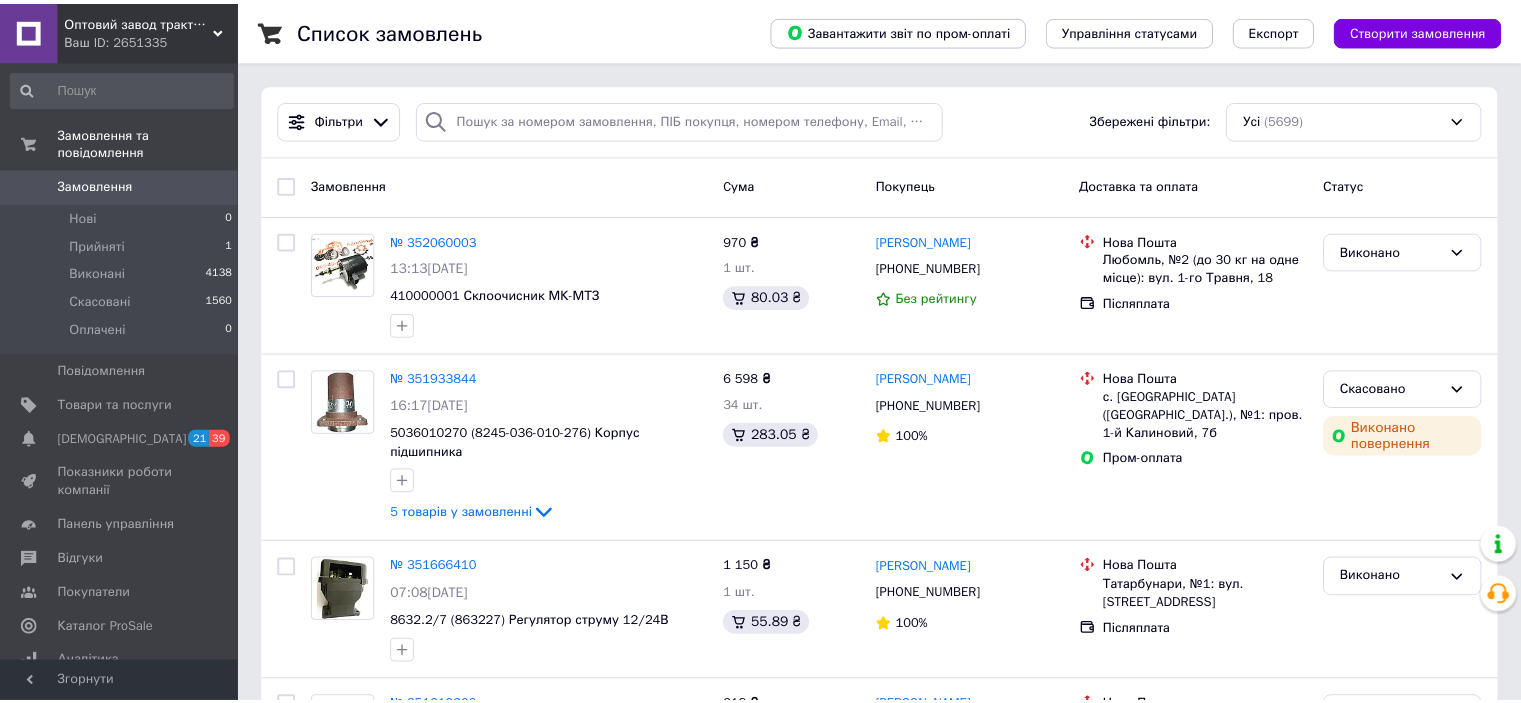 scroll, scrollTop: 0, scrollLeft: 0, axis: both 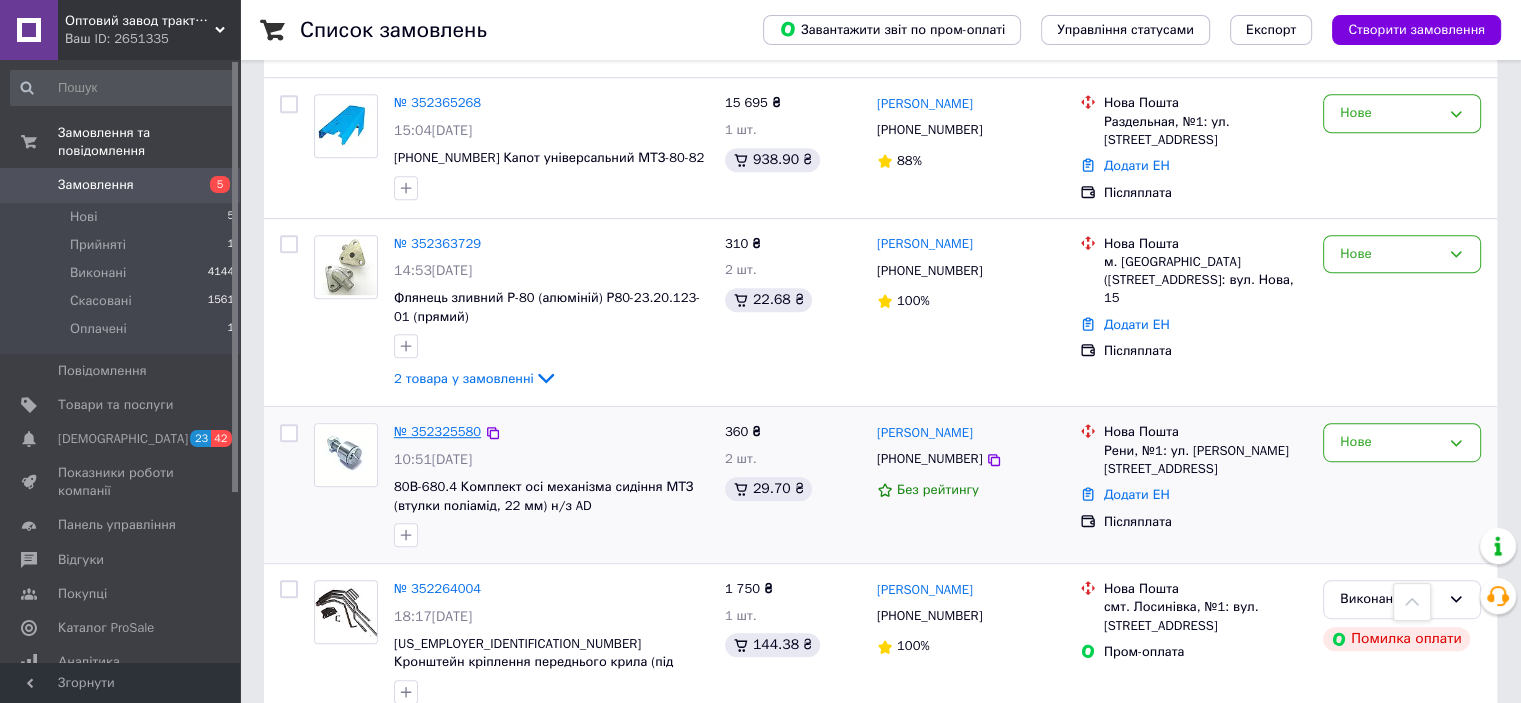 click on "№ 352325580" at bounding box center [437, 431] 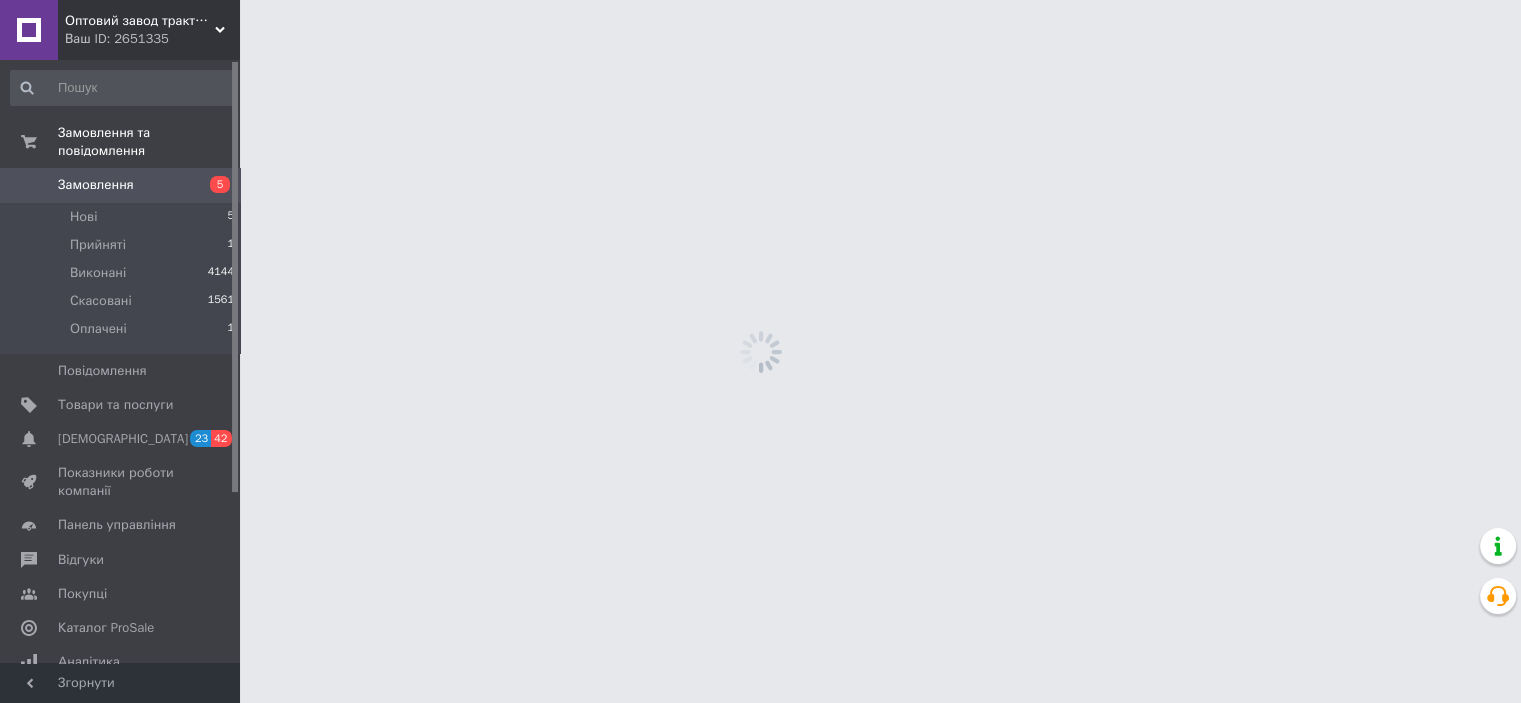 scroll, scrollTop: 0, scrollLeft: 0, axis: both 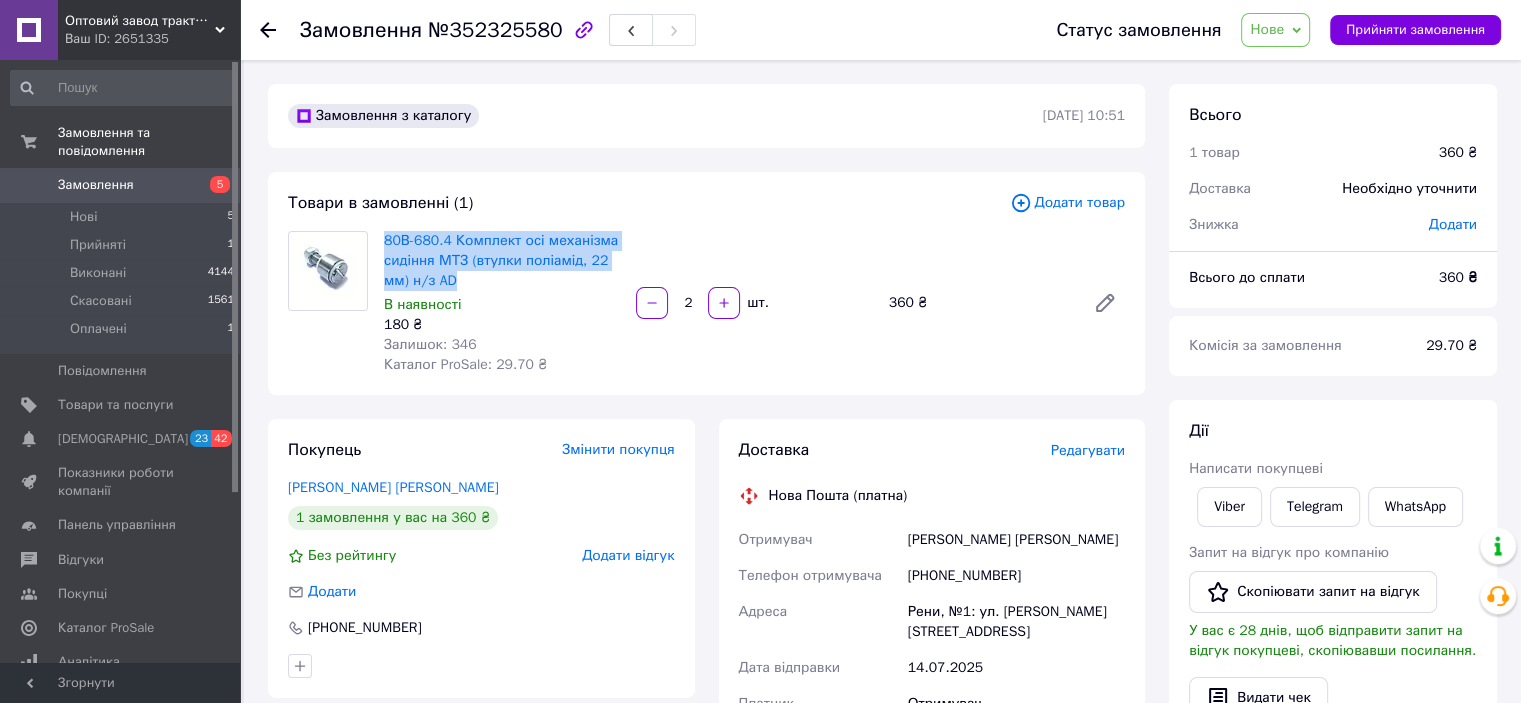 drag, startPoint x: 468, startPoint y: 283, endPoint x: 379, endPoint y: 240, distance: 98.84331 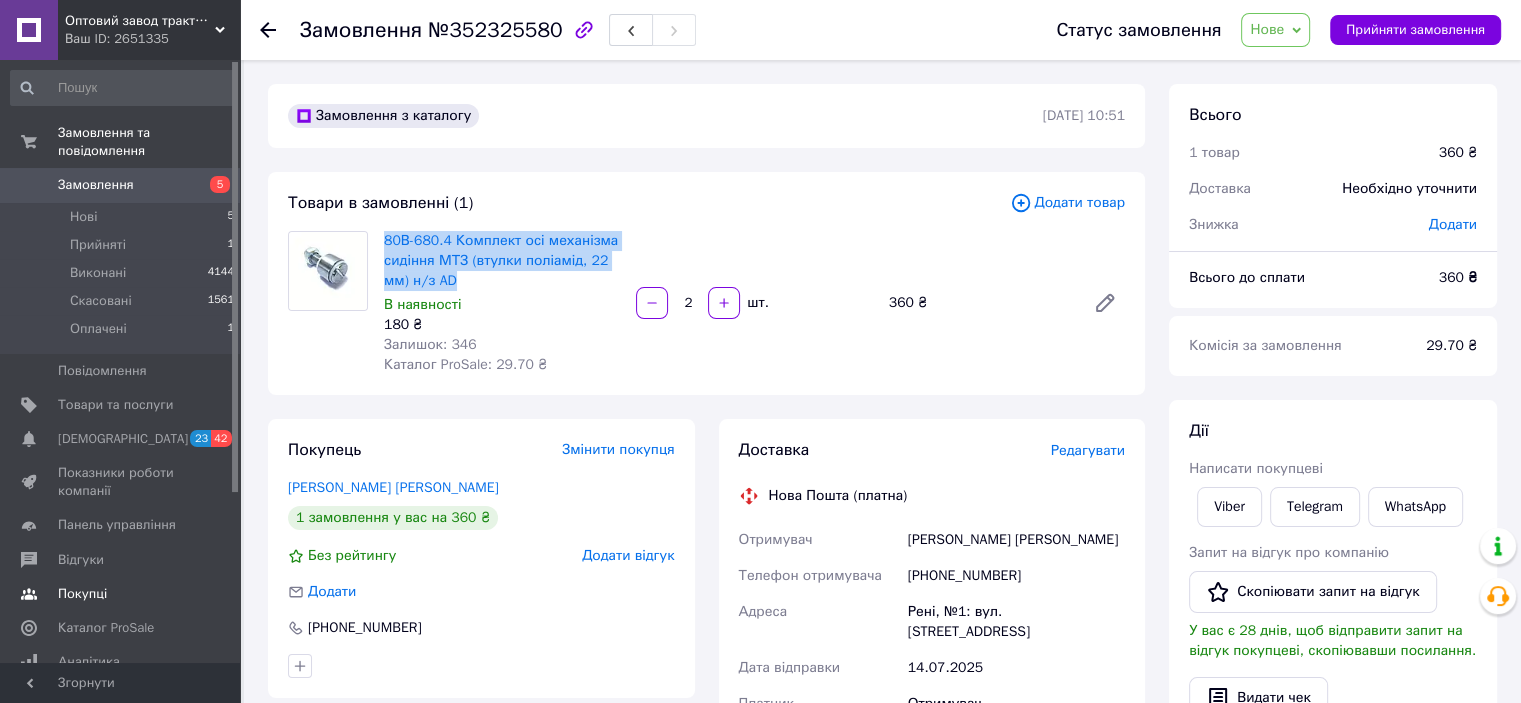 copy on "80В-680.4 Комплект осі механізма сидіння МТЗ (втулки поліамід, 22 мм) н/з AD" 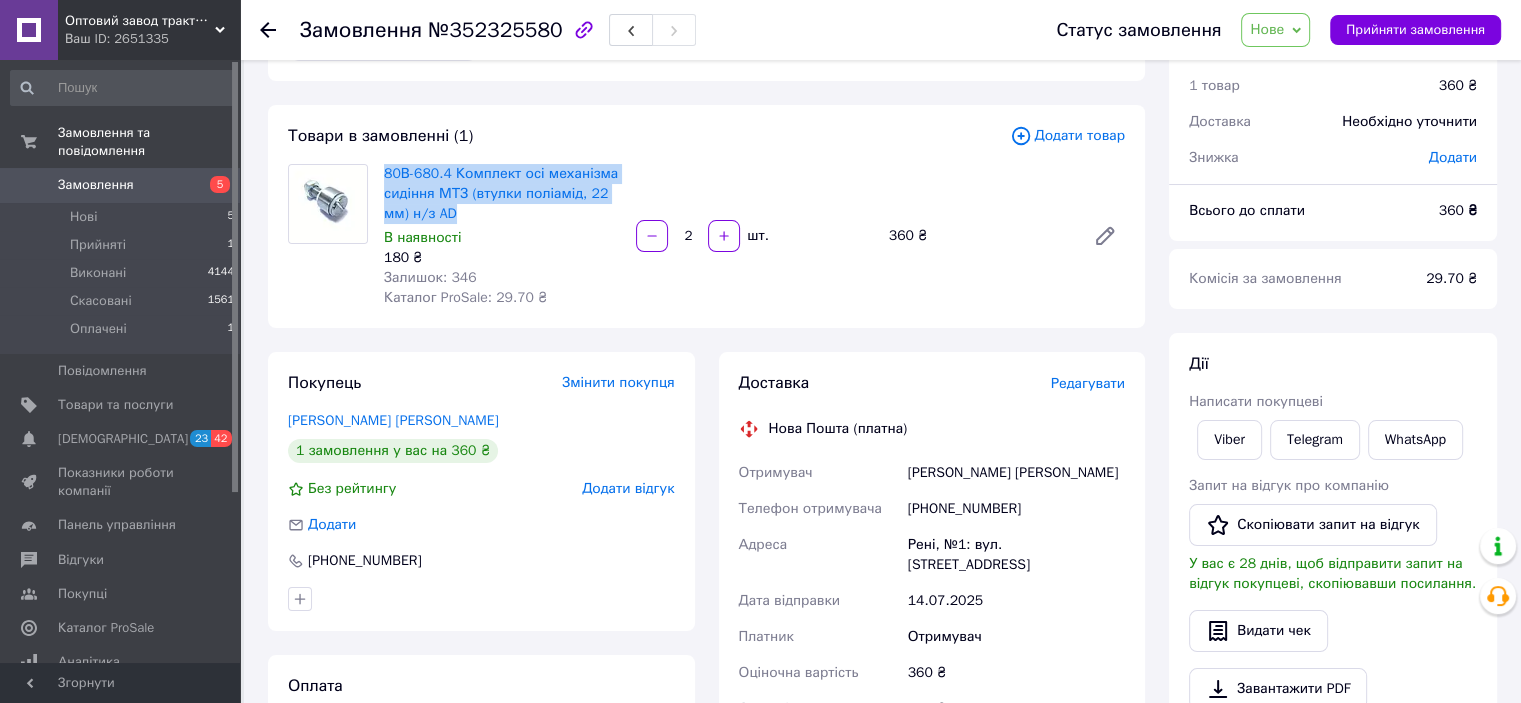 scroll, scrollTop: 100, scrollLeft: 0, axis: vertical 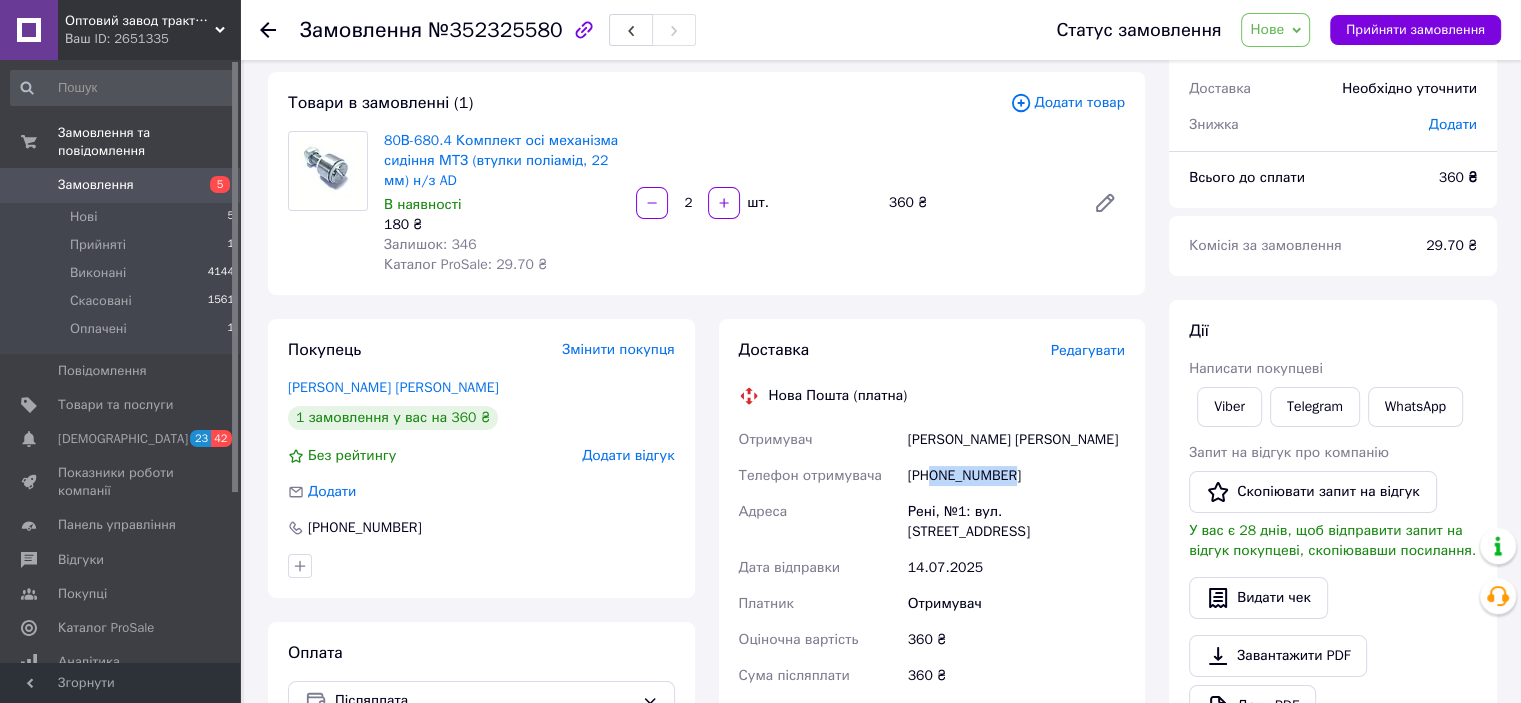drag, startPoint x: 1049, startPoint y: 477, endPoint x: 931, endPoint y: 492, distance: 118.94957 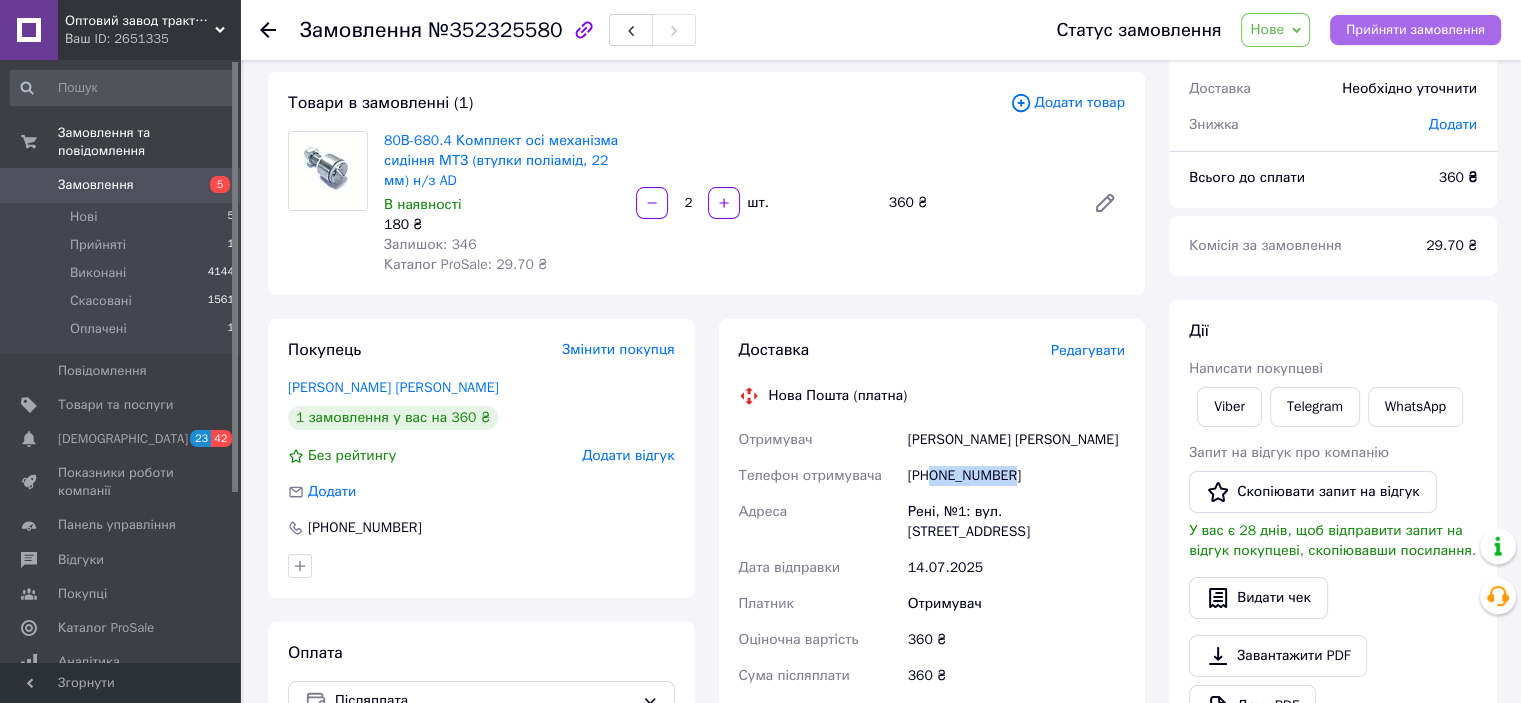 click on "Прийняти замовлення" at bounding box center [1415, 30] 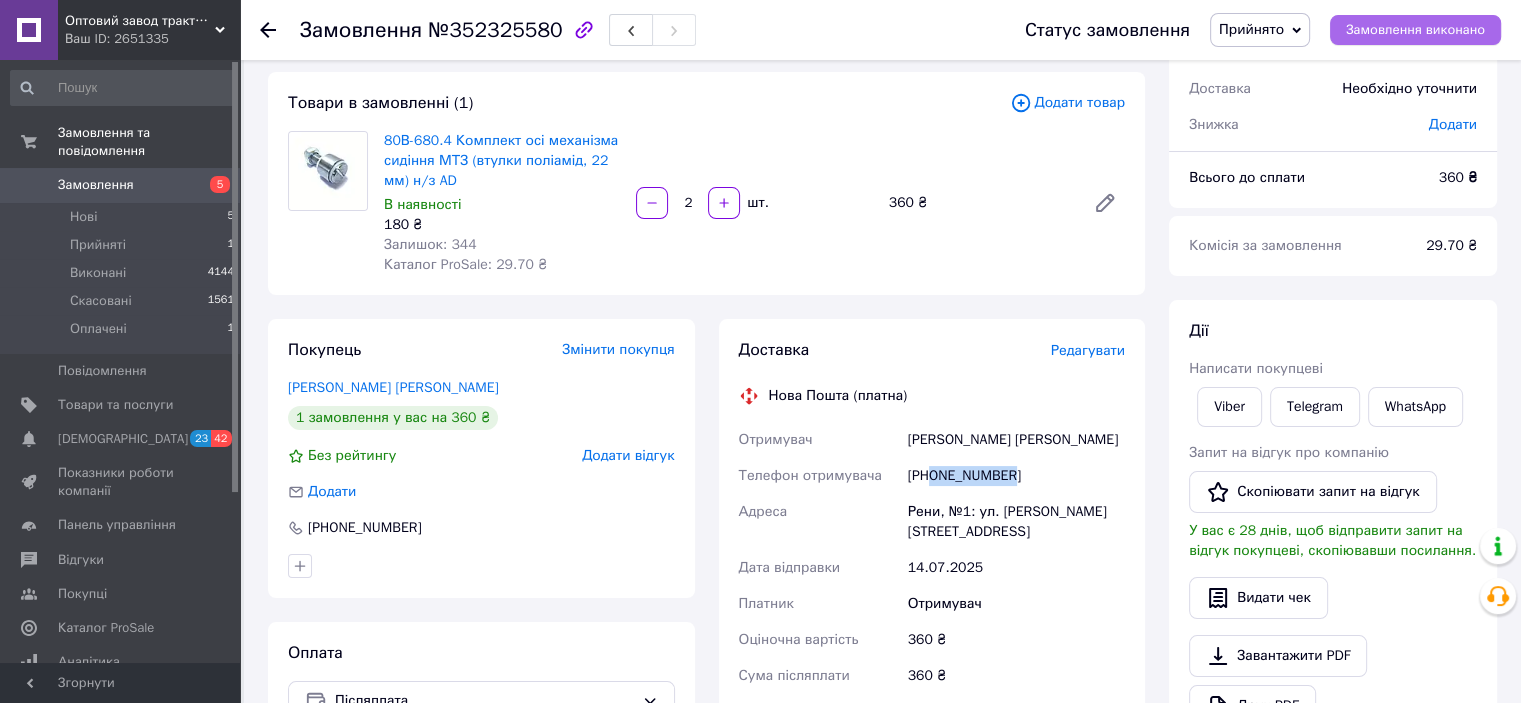 click on "Замовлення виконано" at bounding box center (1415, 30) 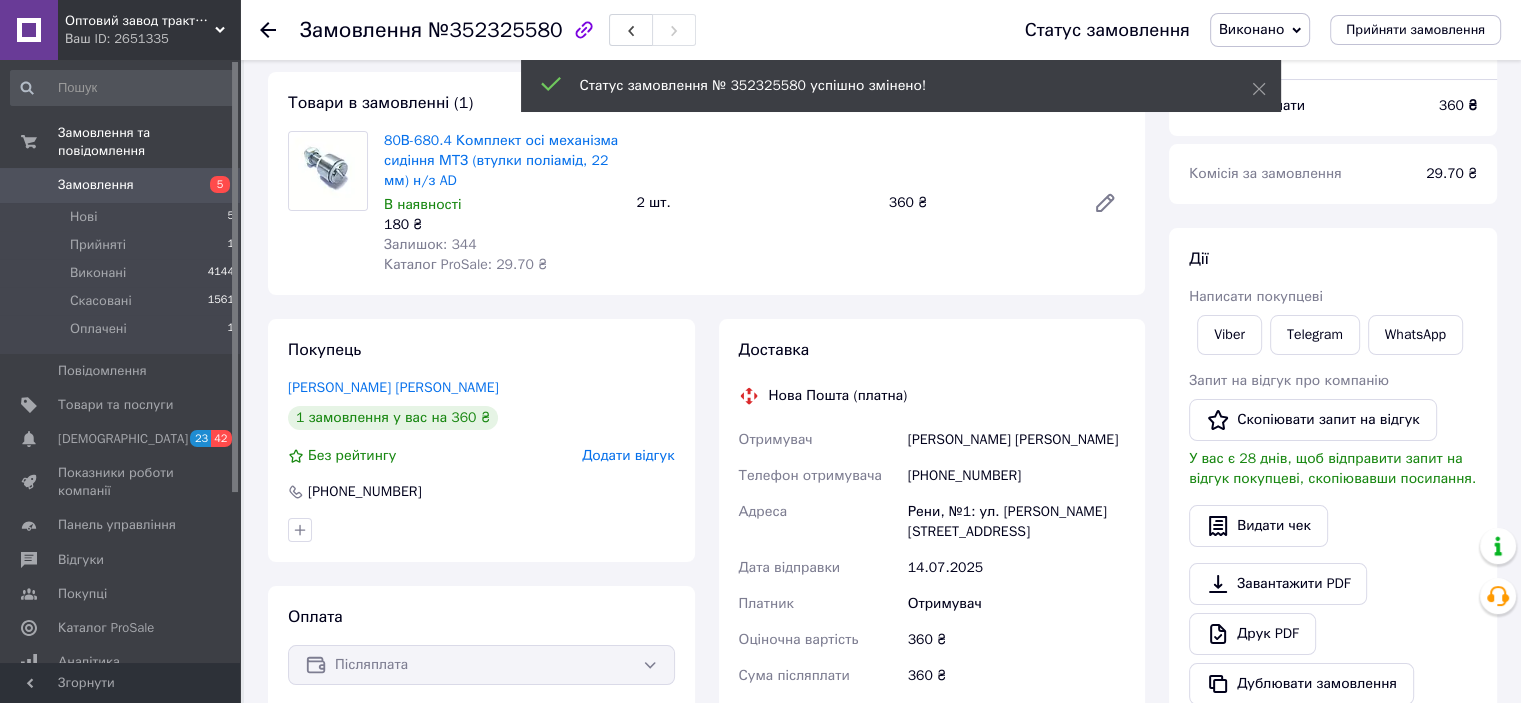 click 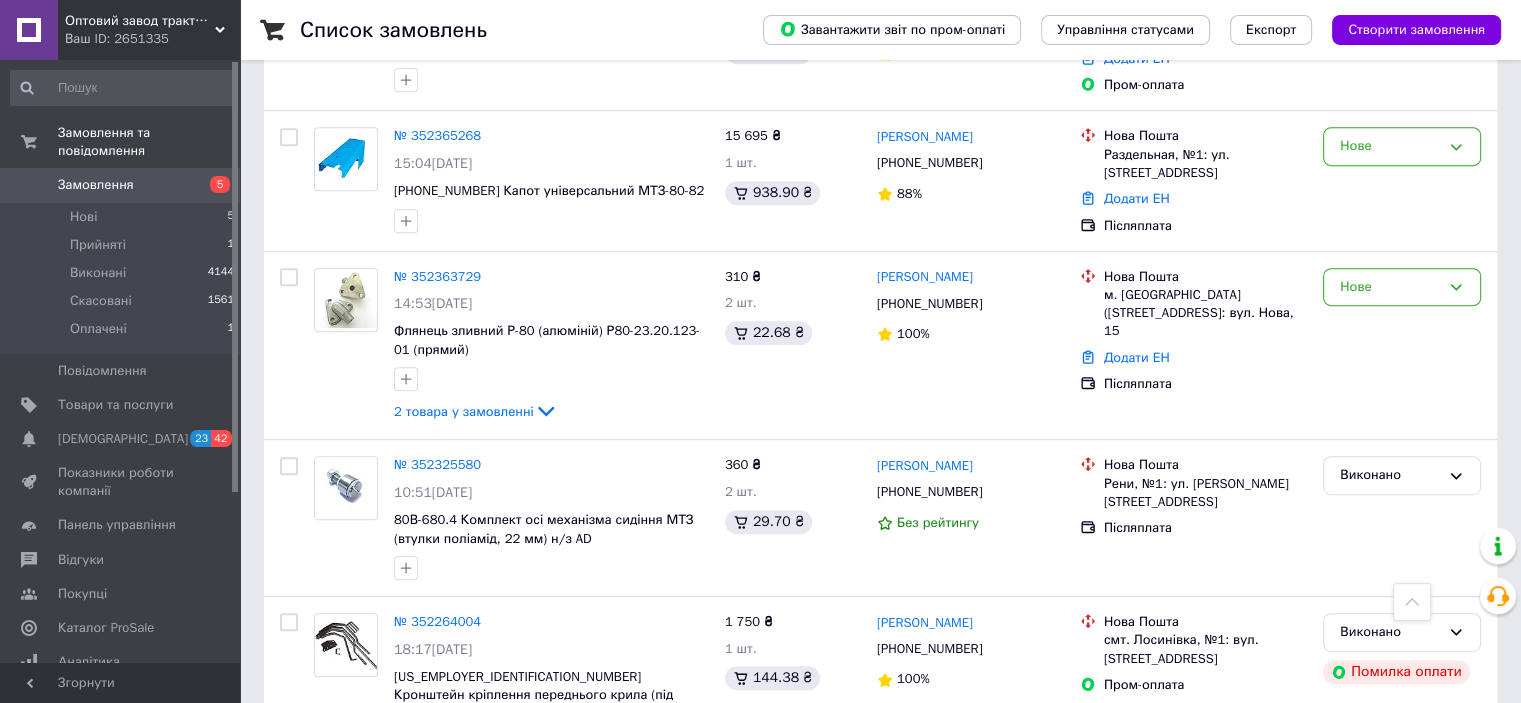 scroll, scrollTop: 1000, scrollLeft: 0, axis: vertical 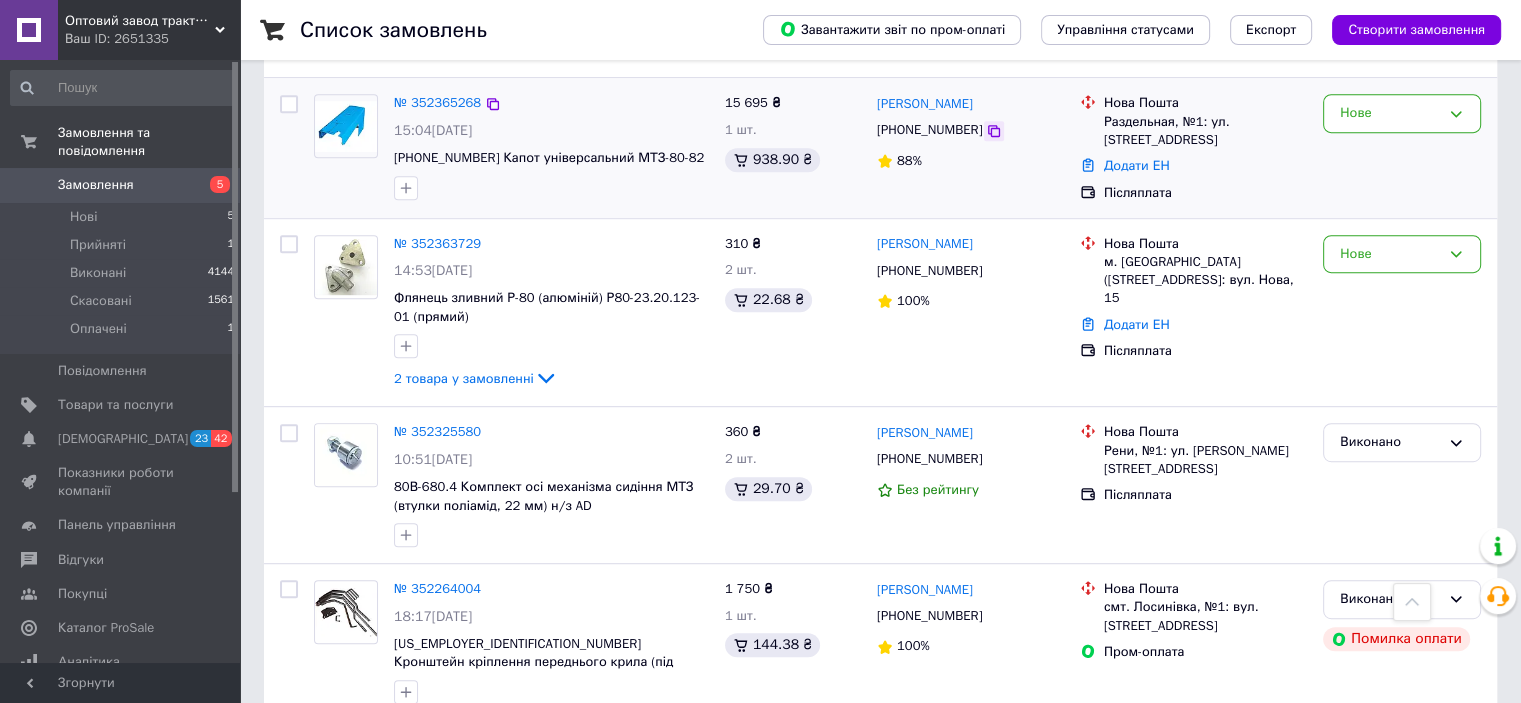 click 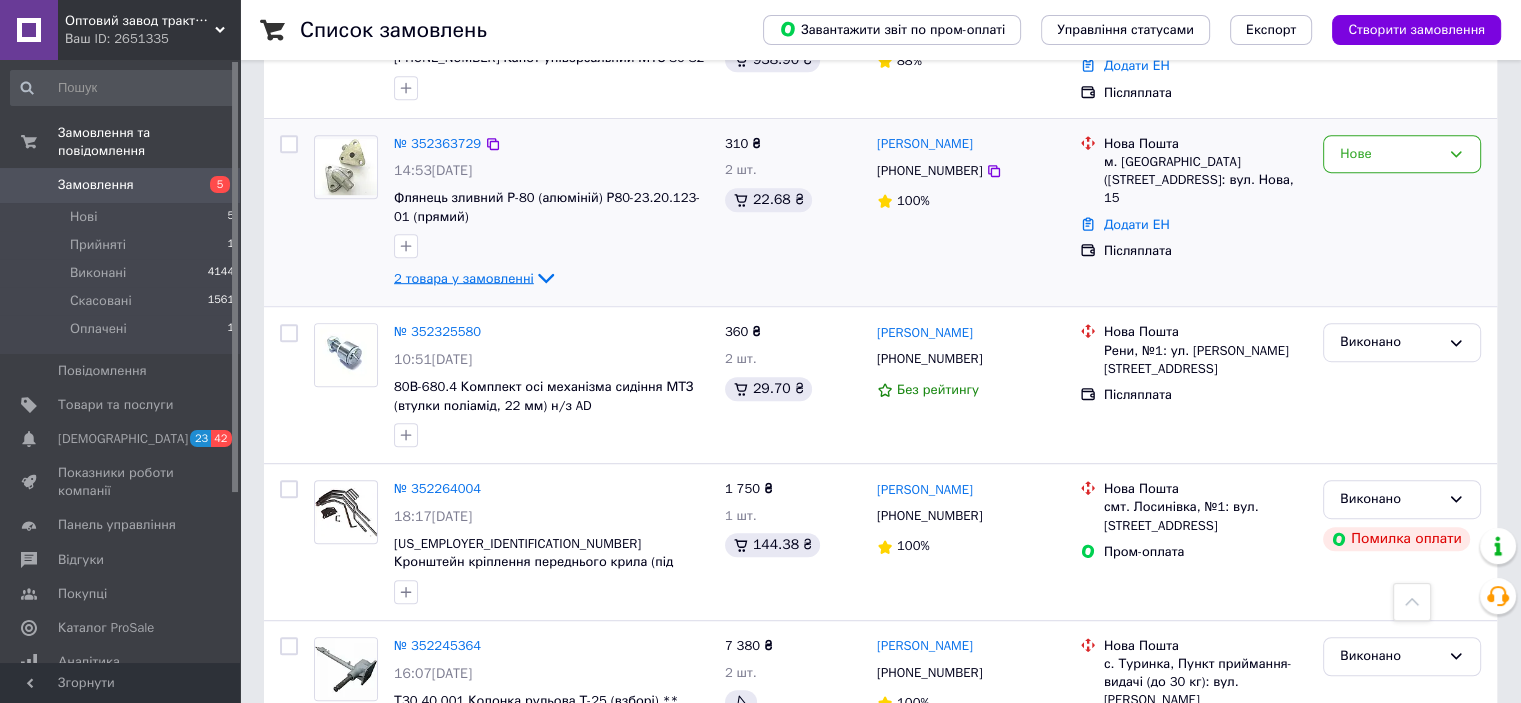 scroll, scrollTop: 700, scrollLeft: 0, axis: vertical 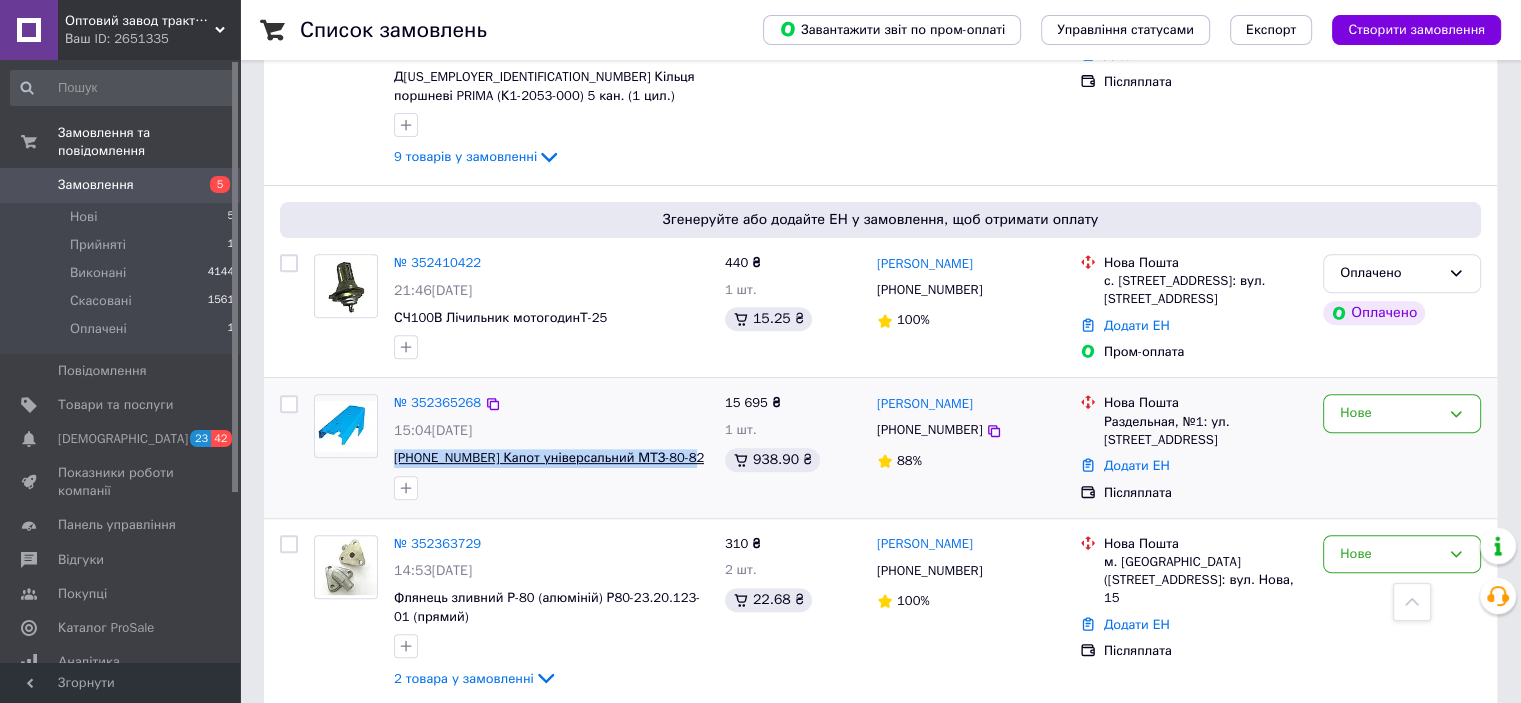 drag, startPoint x: 696, startPoint y: 440, endPoint x: 395, endPoint y: 443, distance: 301.01495 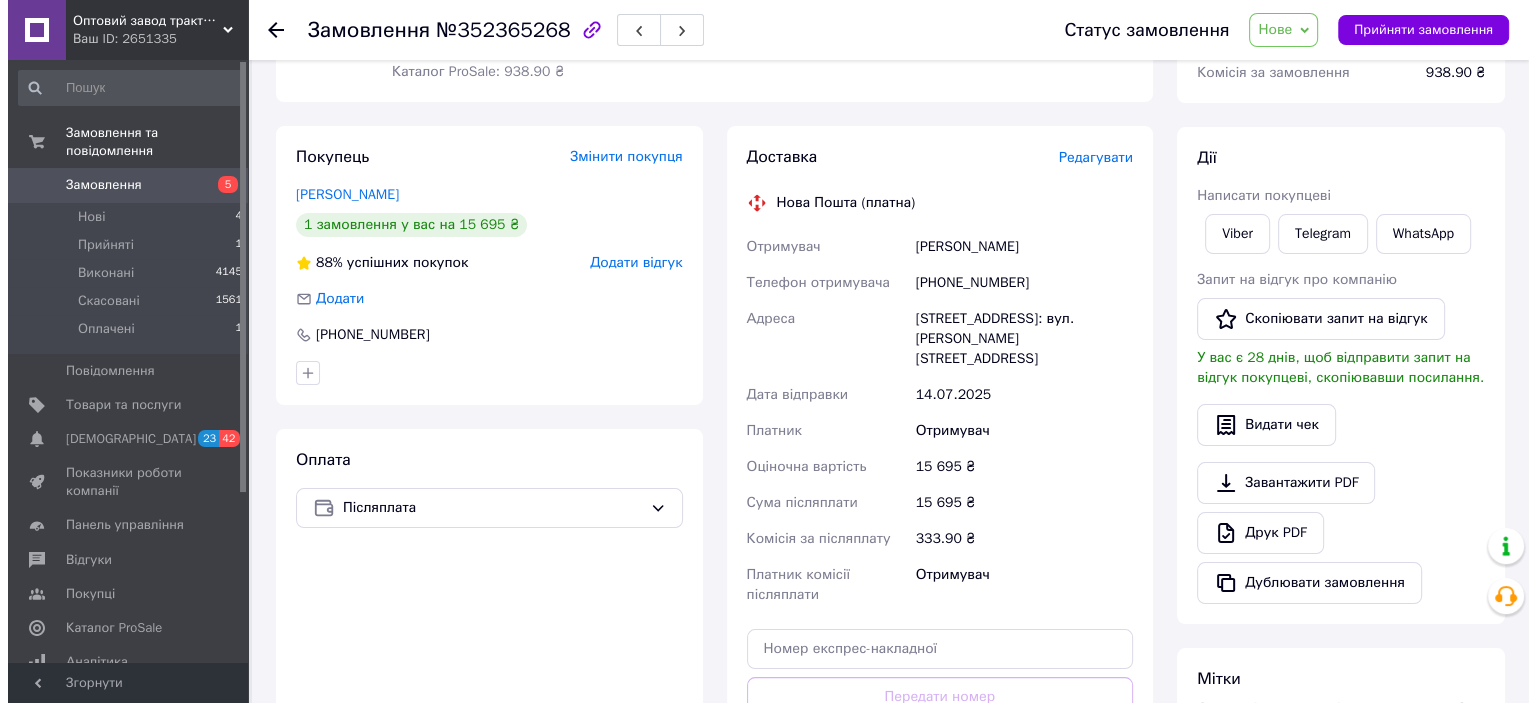 scroll, scrollTop: 0, scrollLeft: 0, axis: both 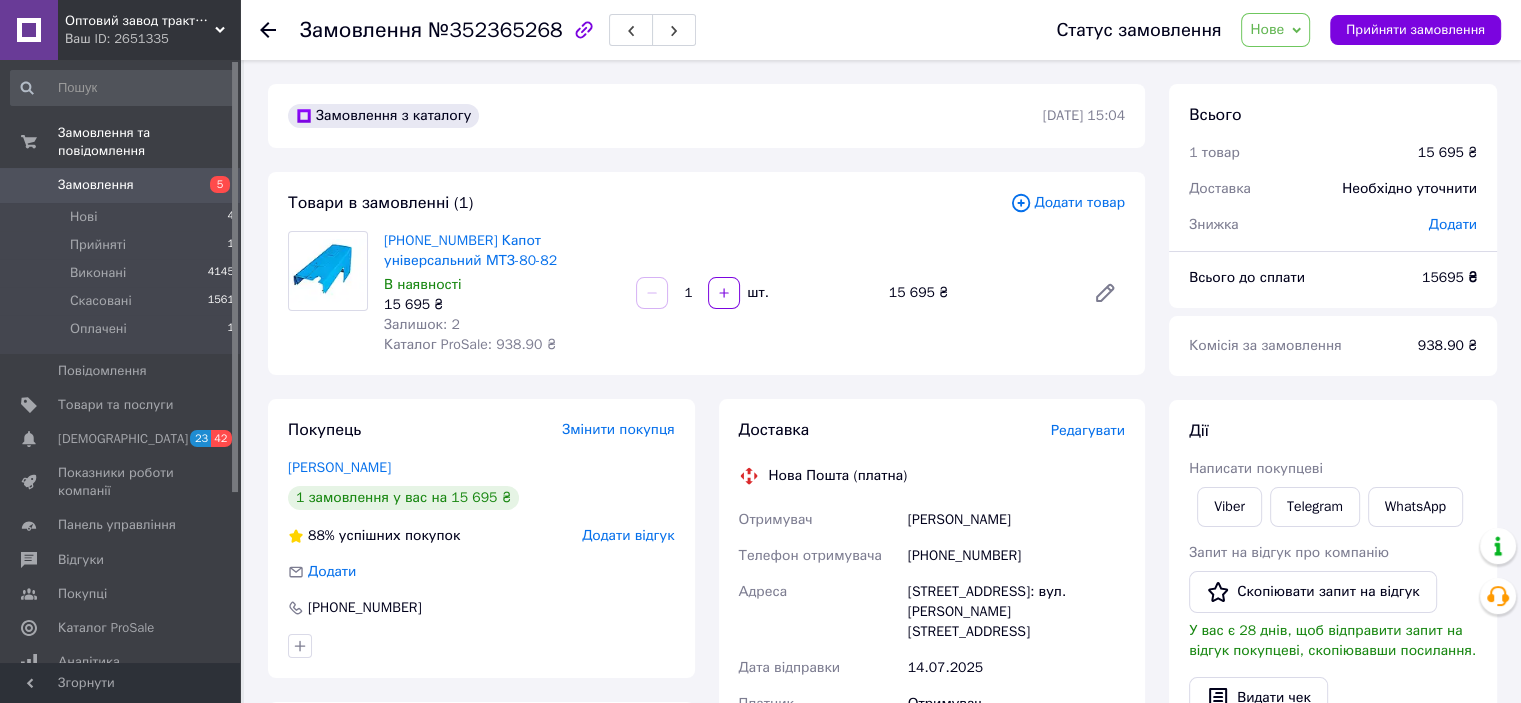 click on "Нове" at bounding box center [1267, 29] 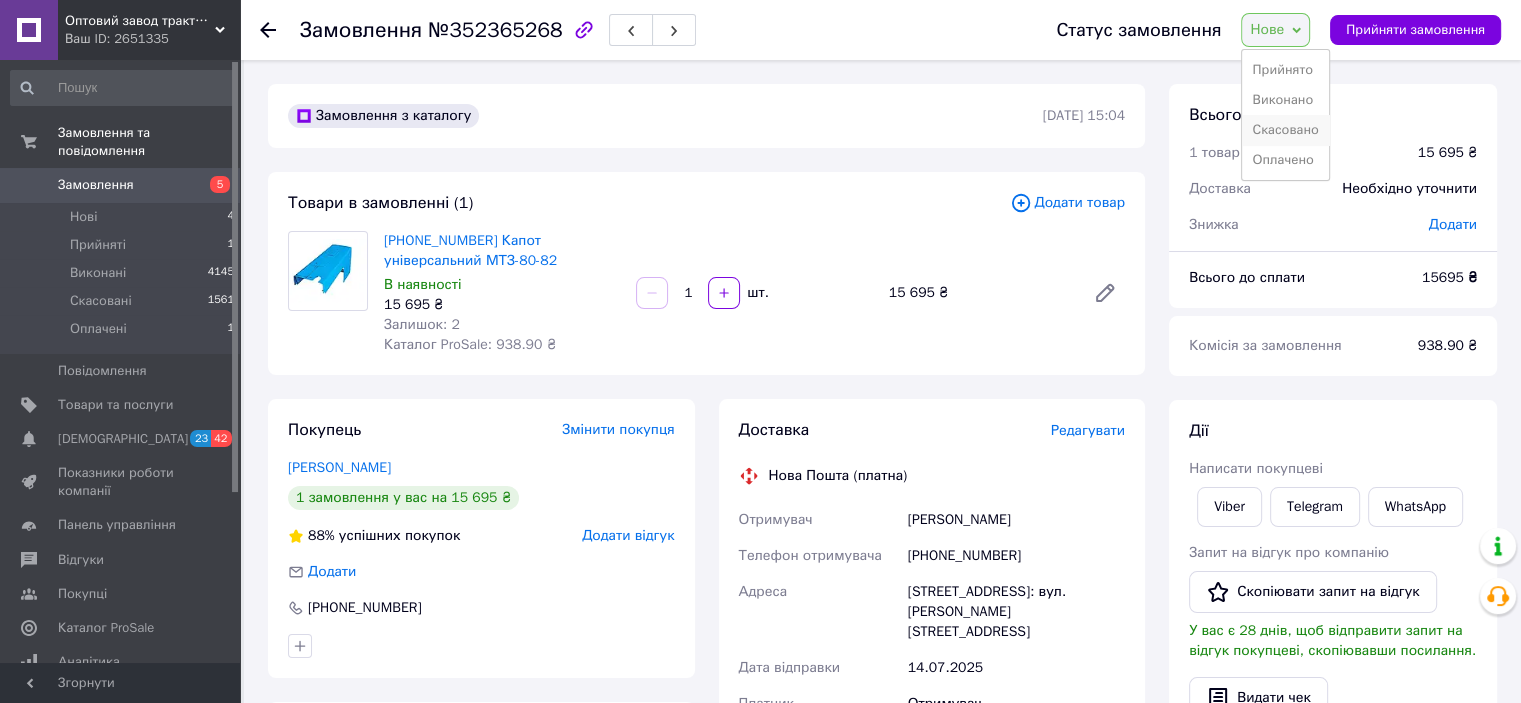 click on "Скасовано" at bounding box center [1285, 130] 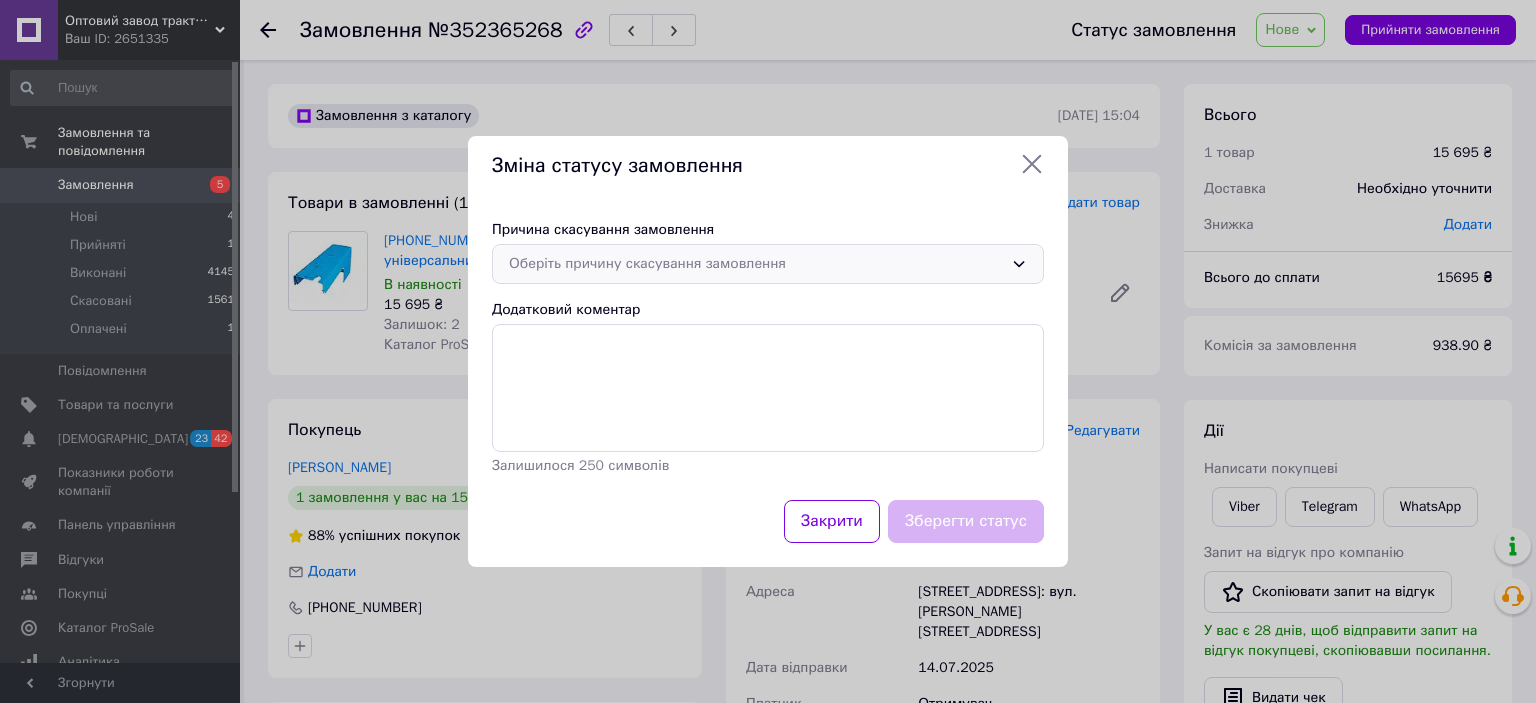 click on "Оберіть причину скасування замовлення" at bounding box center (768, 264) 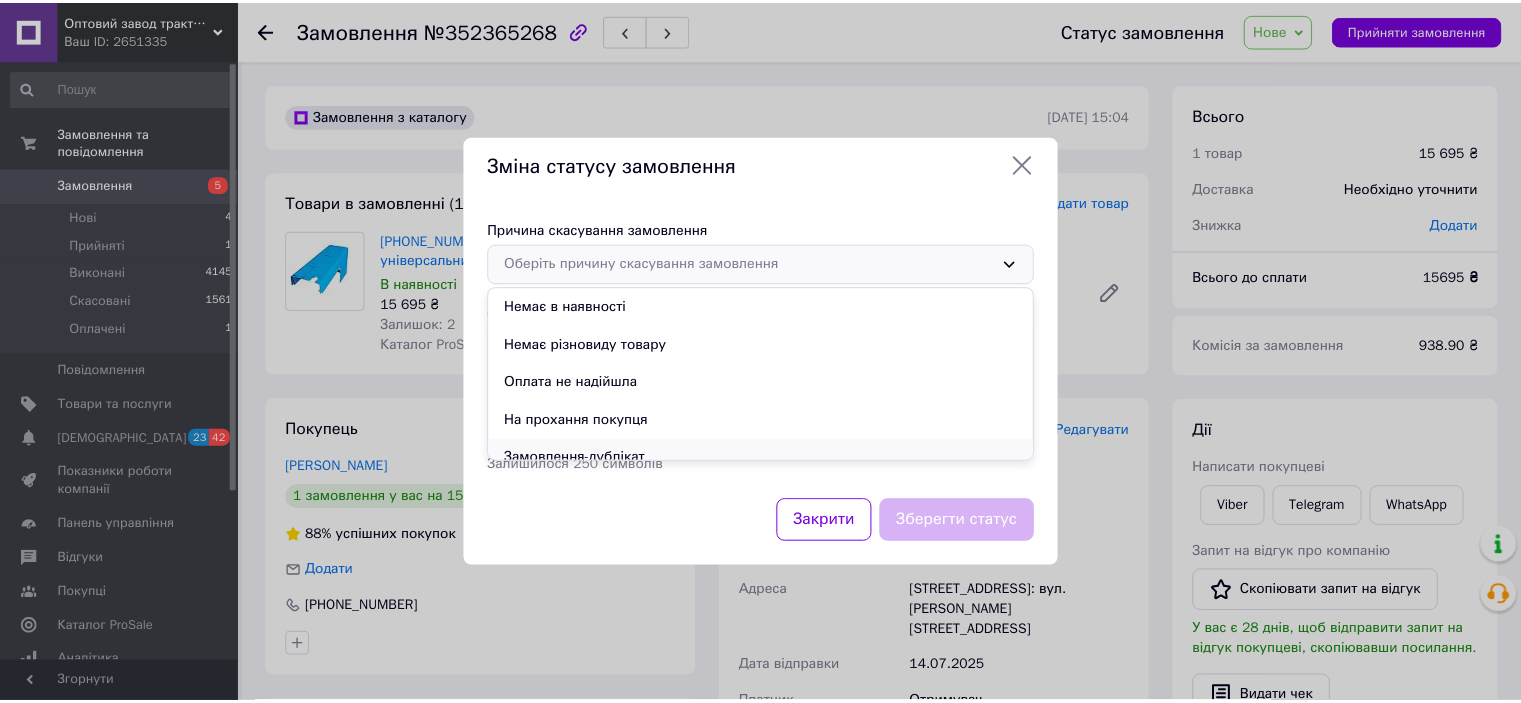 scroll, scrollTop: 93, scrollLeft: 0, axis: vertical 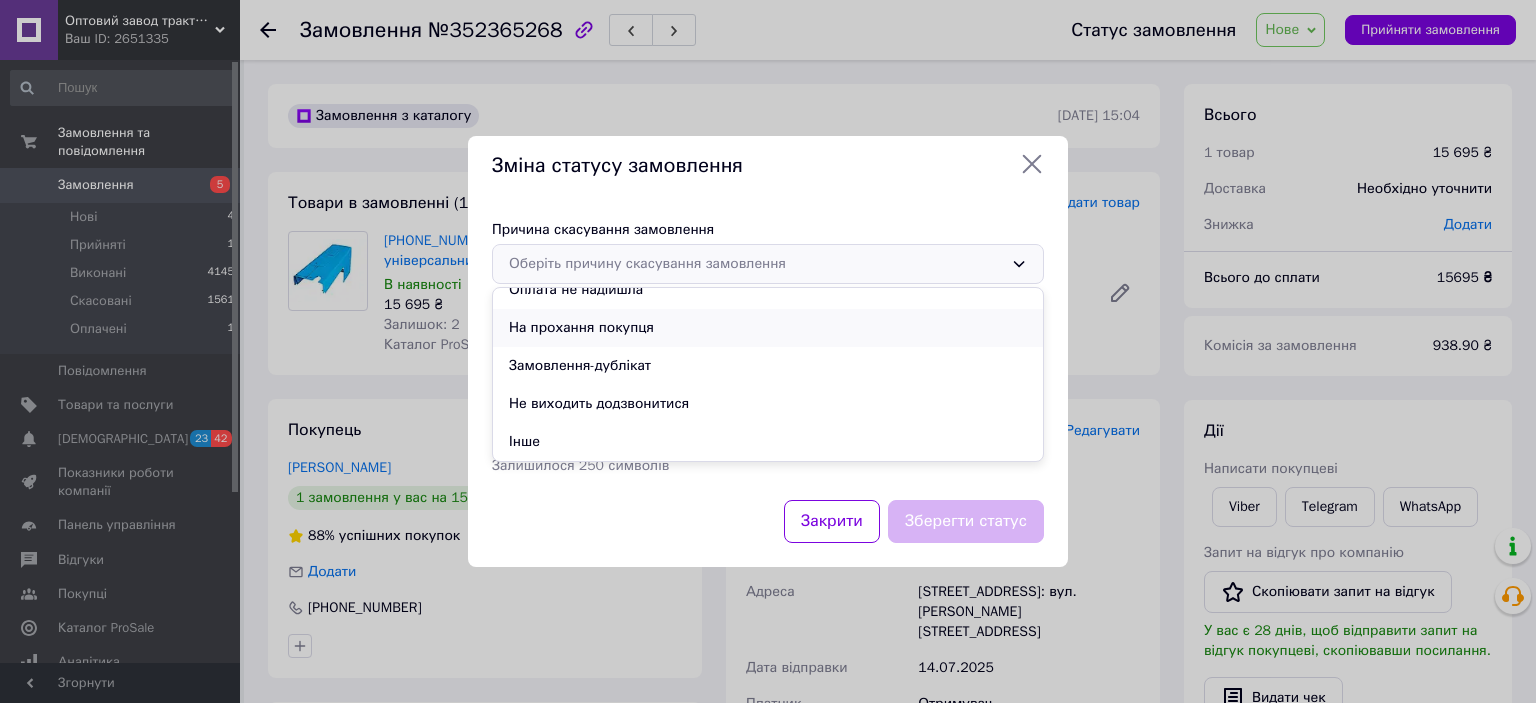 click on "На прохання покупця" at bounding box center [768, 328] 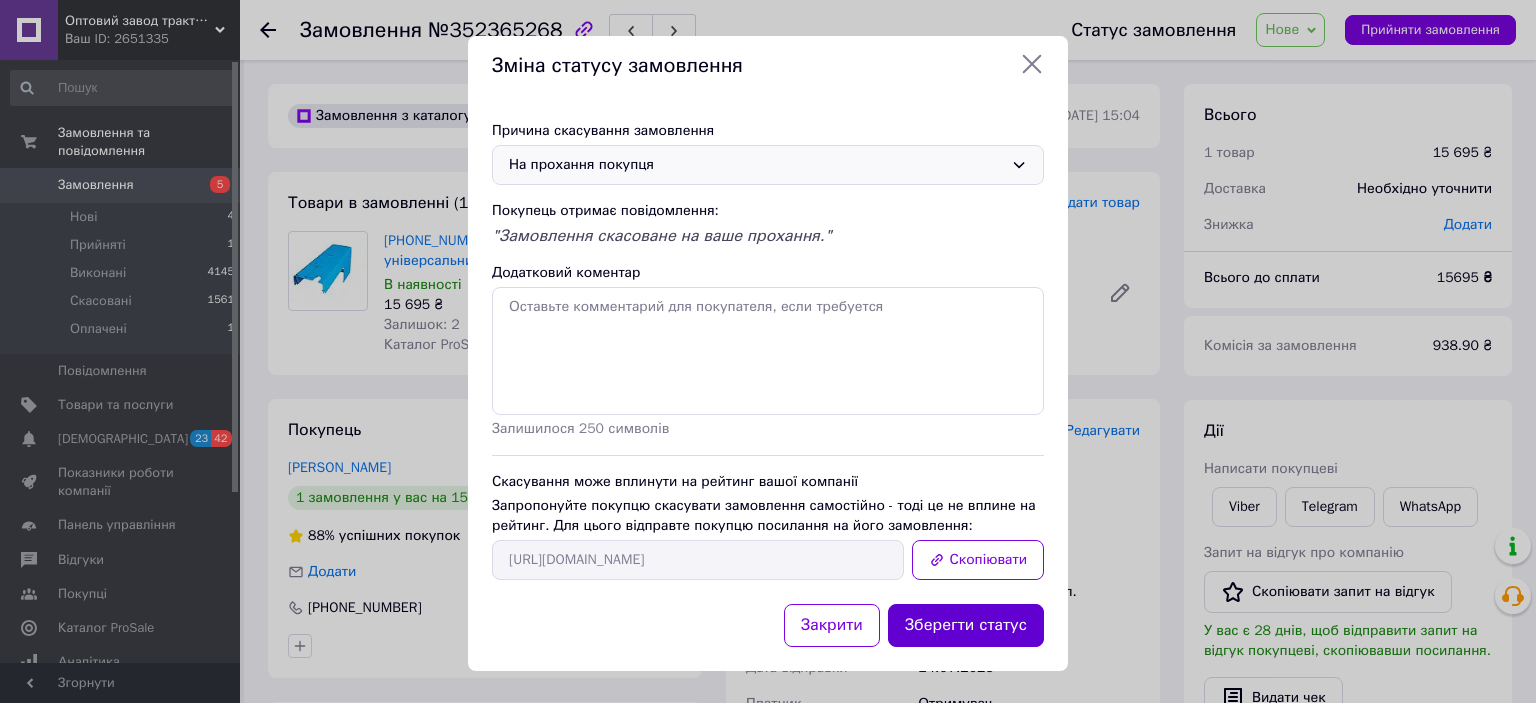 click on "Зберегти статус" at bounding box center (966, 625) 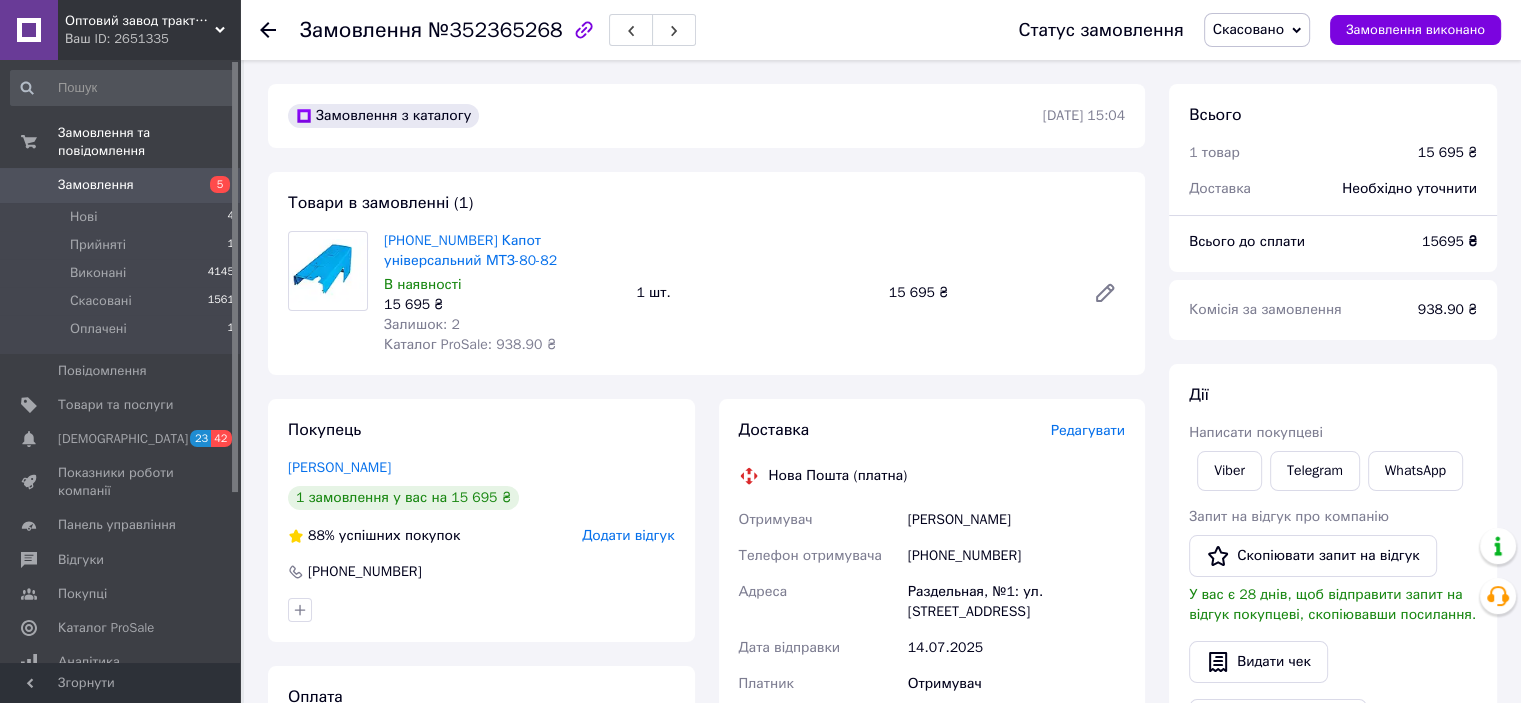 click 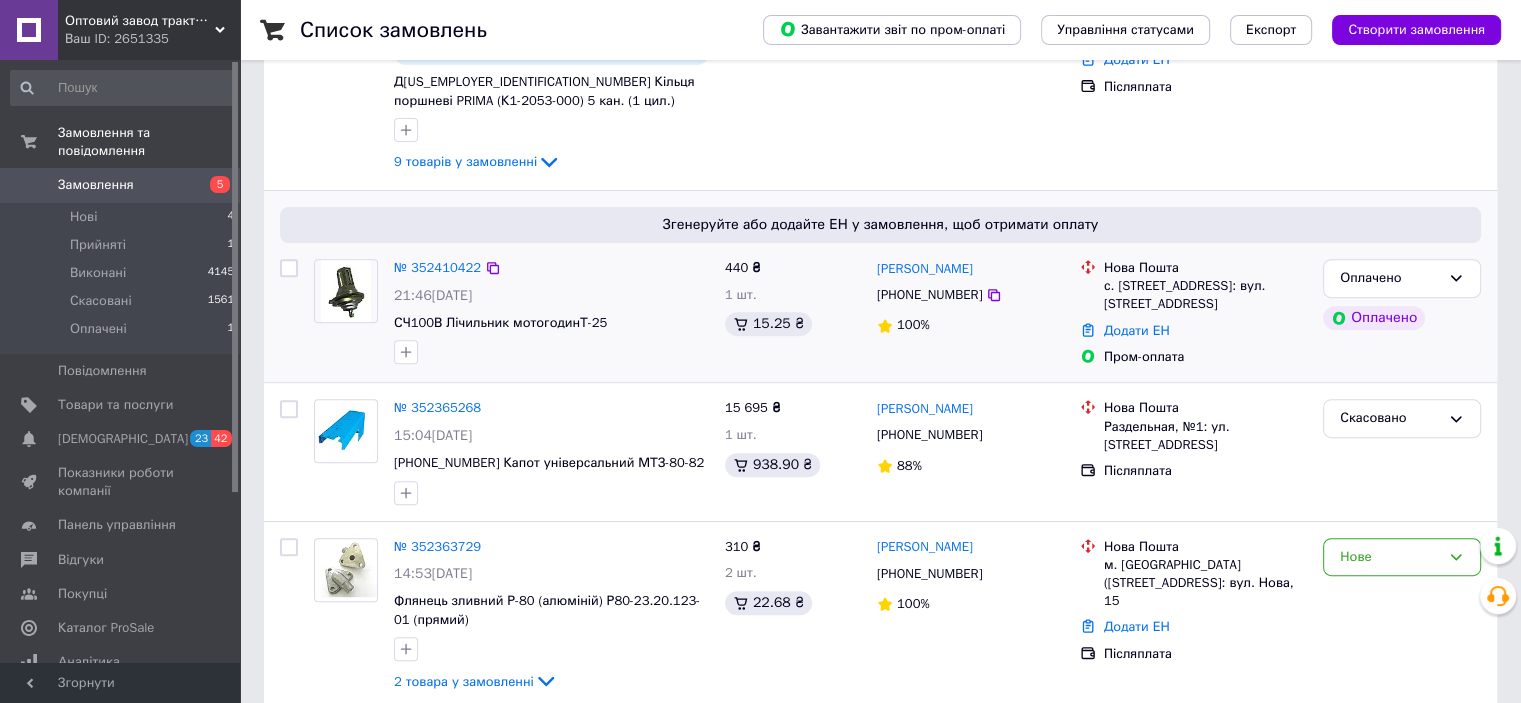scroll, scrollTop: 700, scrollLeft: 0, axis: vertical 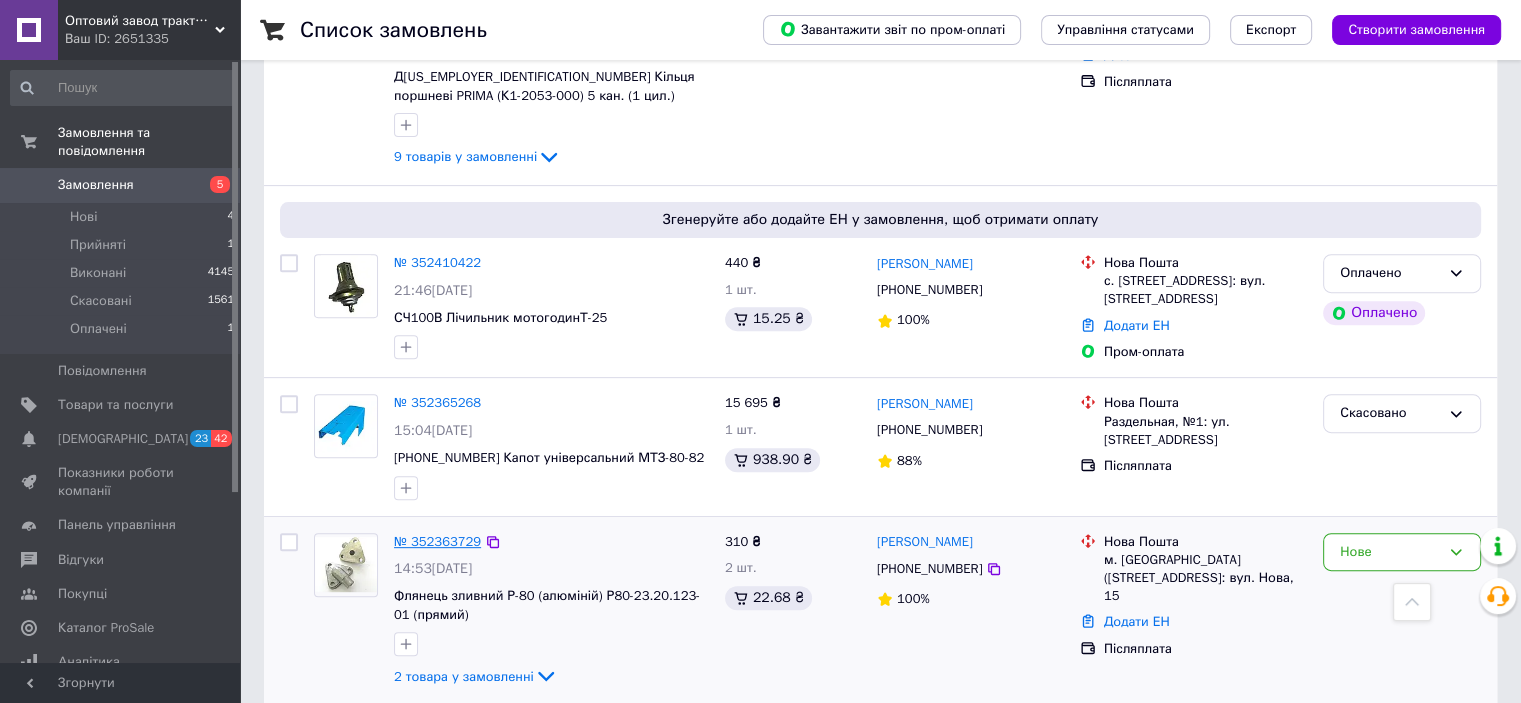 click on "№ 352363729" at bounding box center (437, 541) 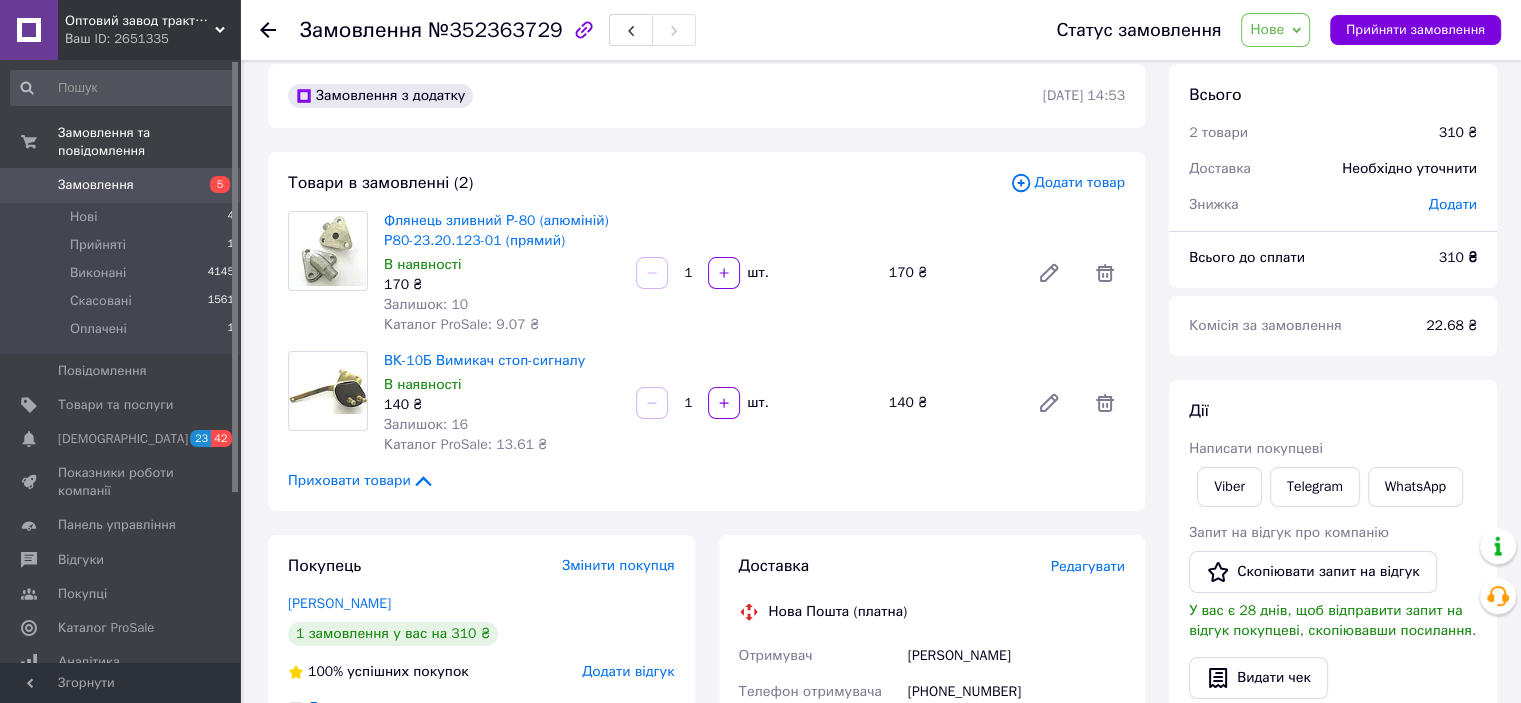 scroll, scrollTop: 0, scrollLeft: 0, axis: both 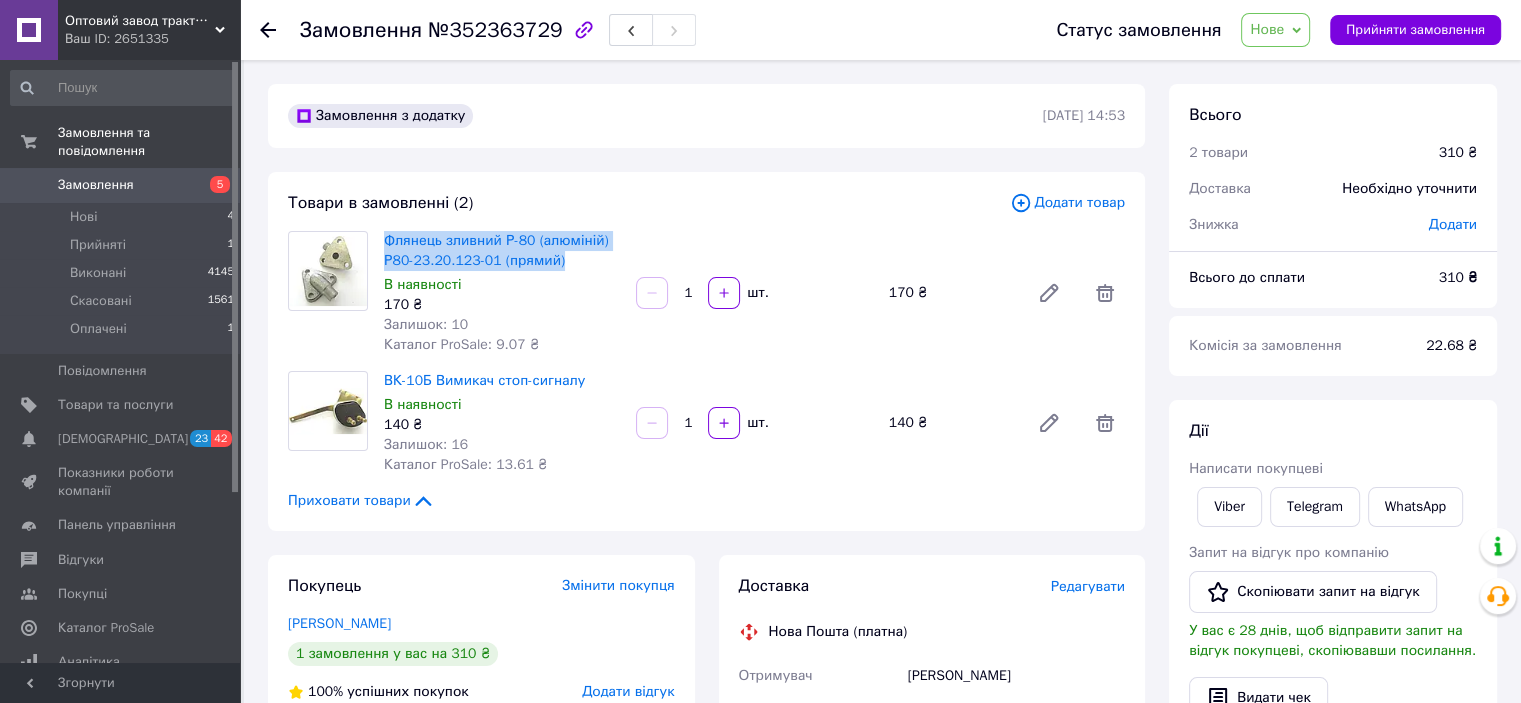 drag, startPoint x: 568, startPoint y: 264, endPoint x: 378, endPoint y: 236, distance: 192.05208 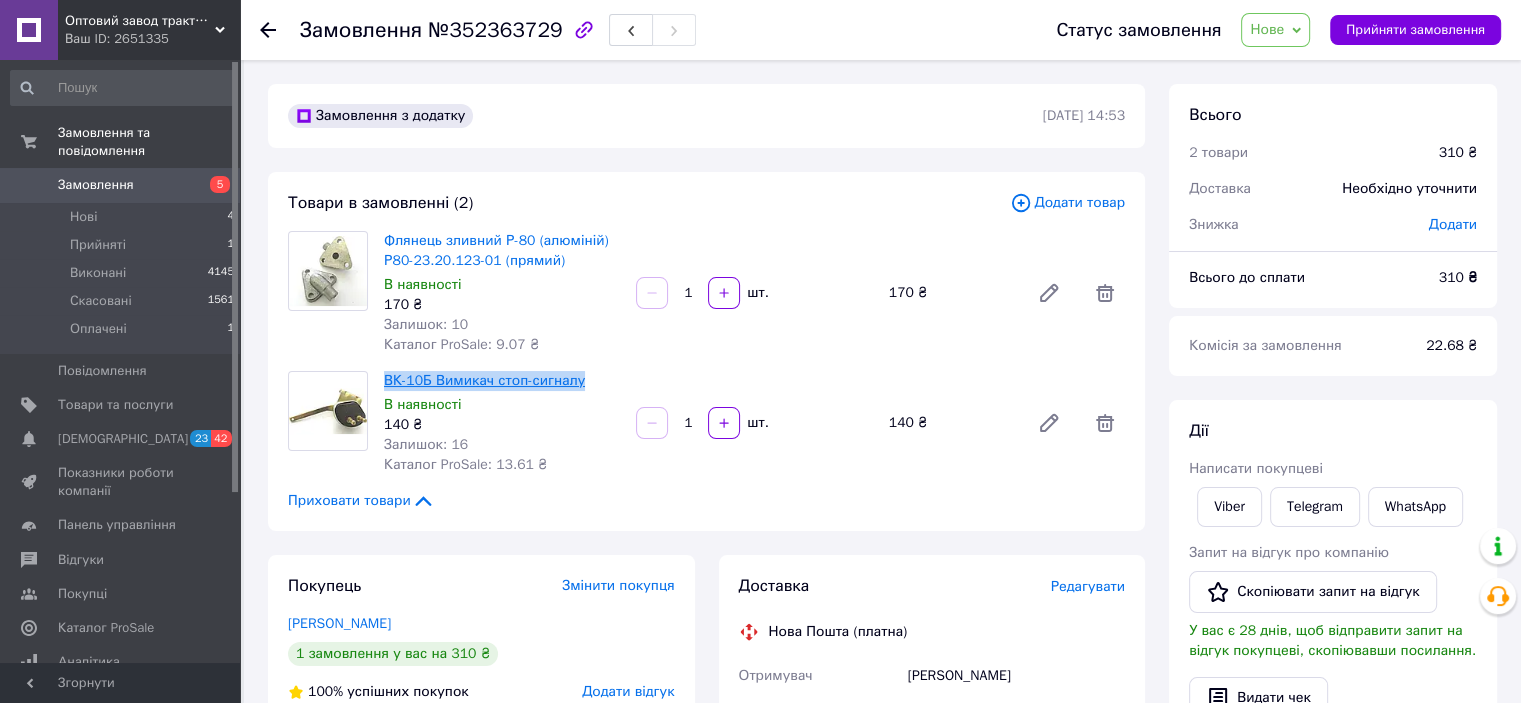 drag, startPoint x: 598, startPoint y: 388, endPoint x: 384, endPoint y: 388, distance: 214 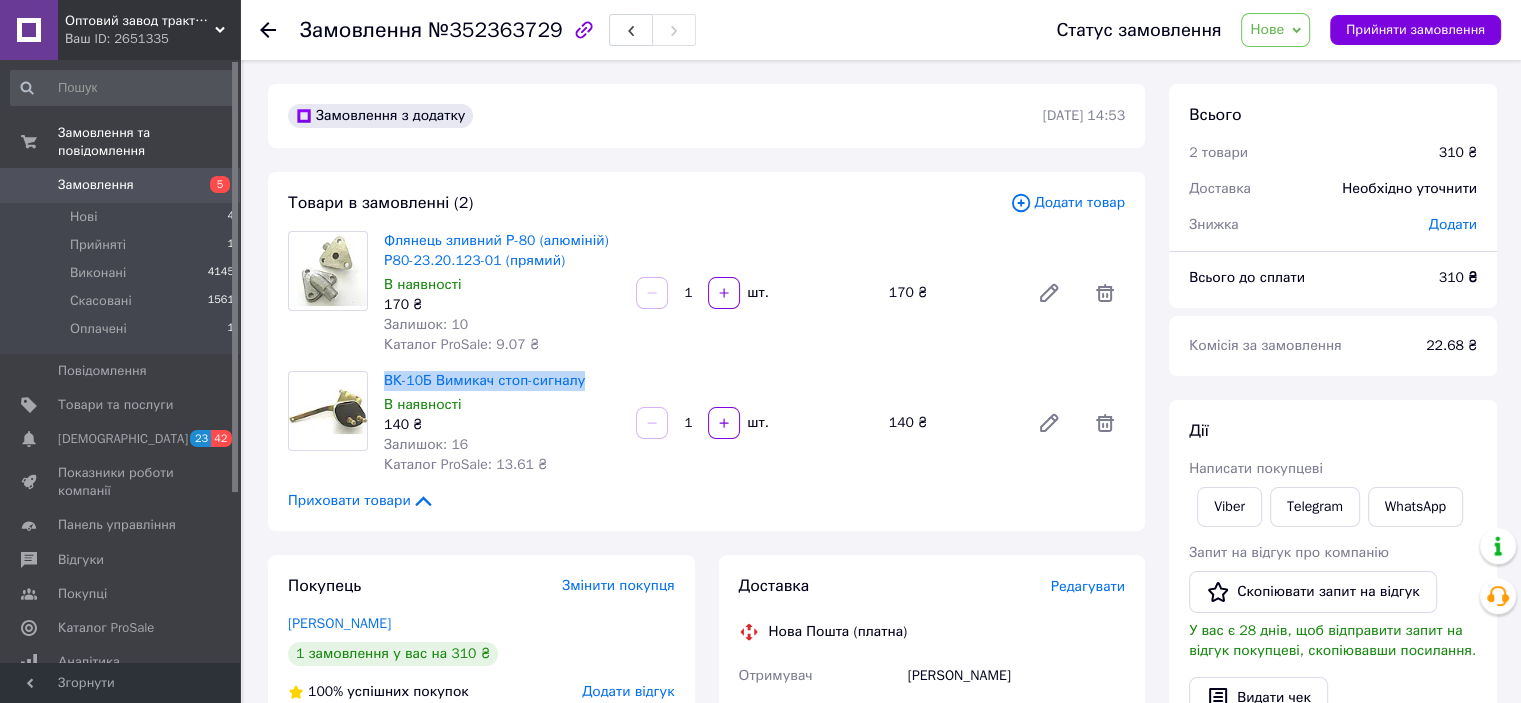 copy on "ВК-10Б Вимикач стоп-сигналу" 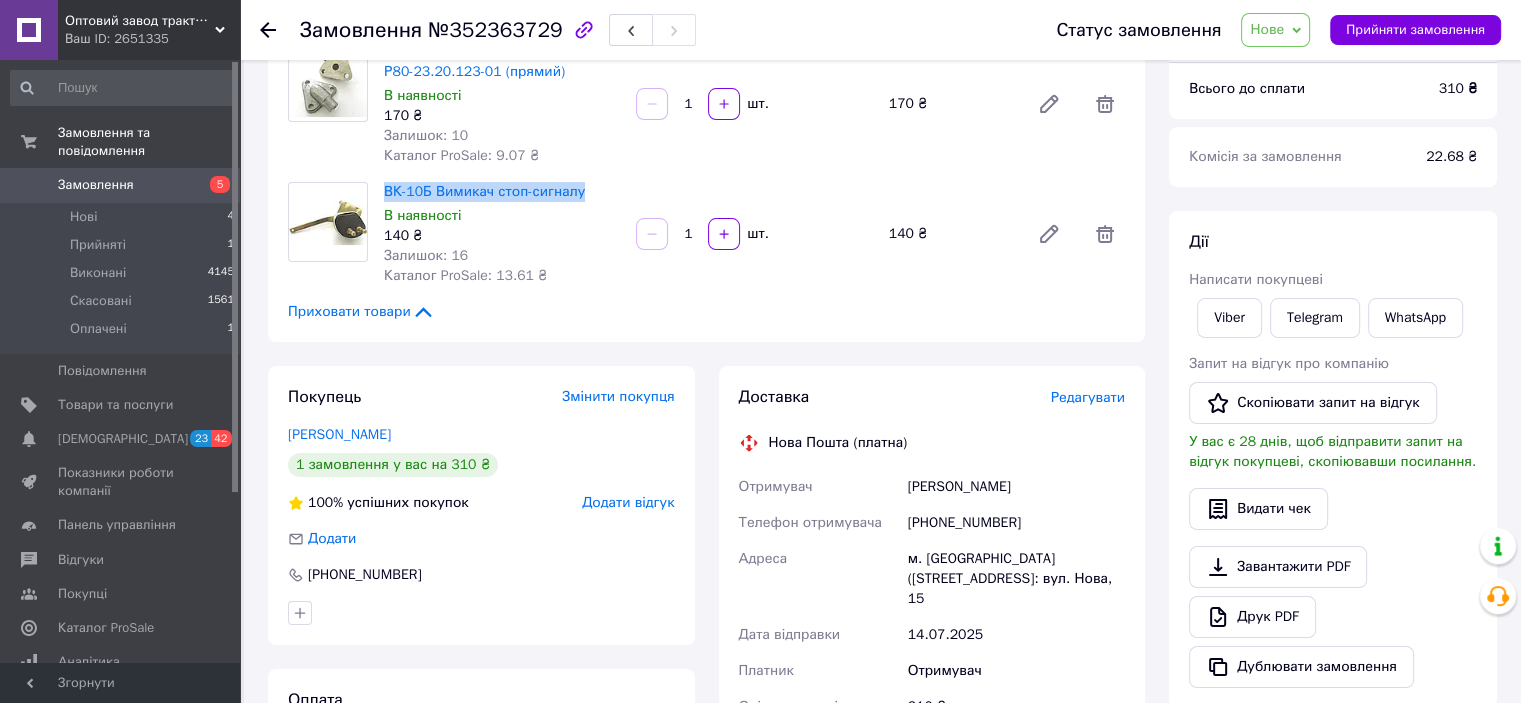 scroll, scrollTop: 300, scrollLeft: 0, axis: vertical 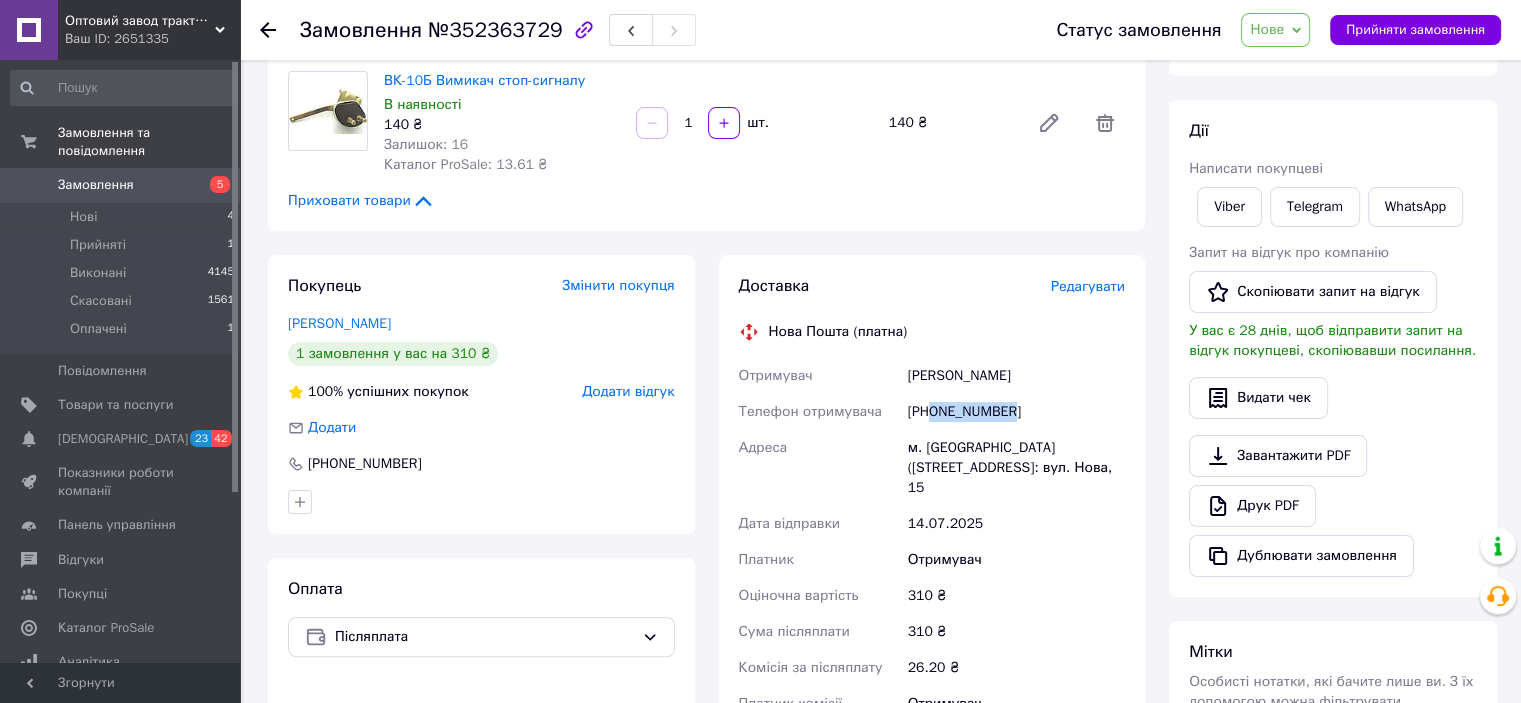 drag, startPoint x: 1024, startPoint y: 405, endPoint x: 931, endPoint y: 416, distance: 93.64828 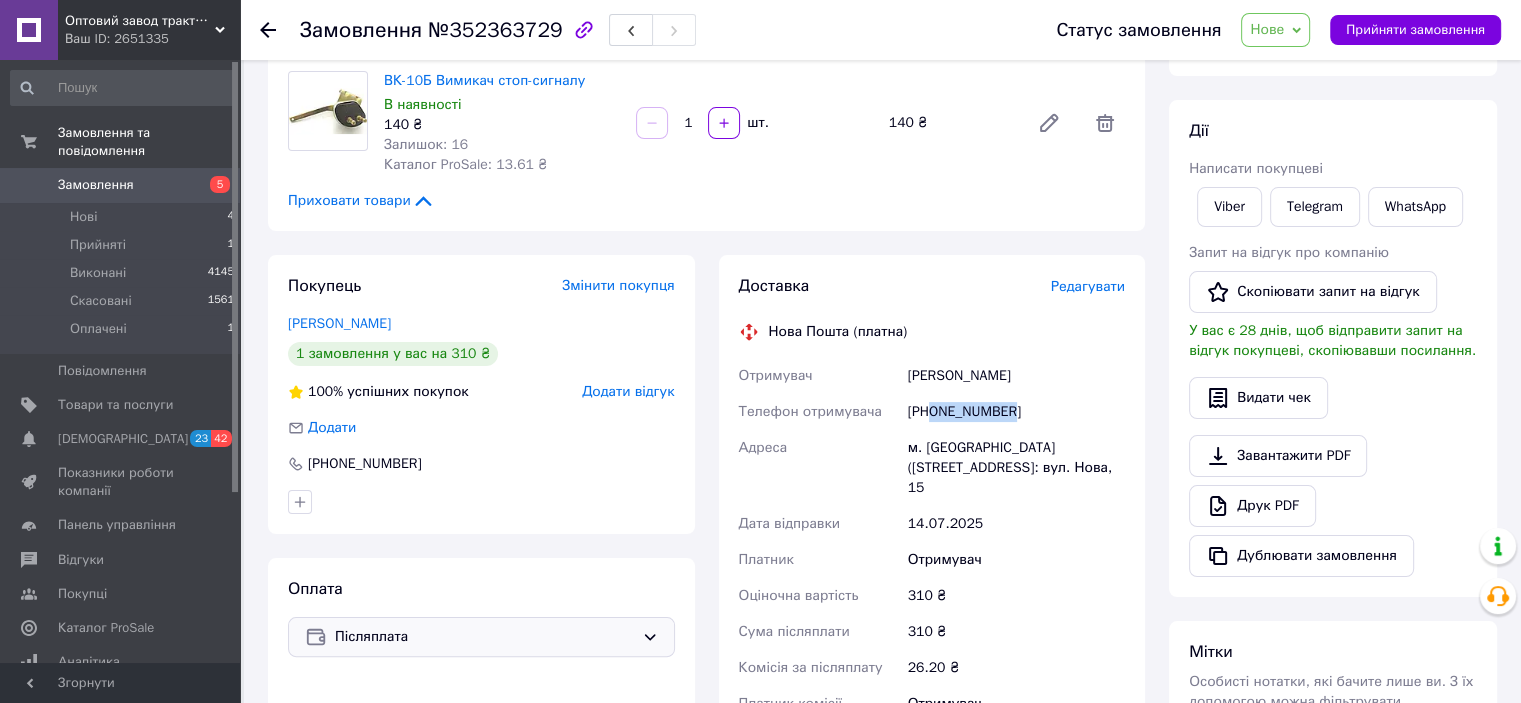 copy on "0680393832" 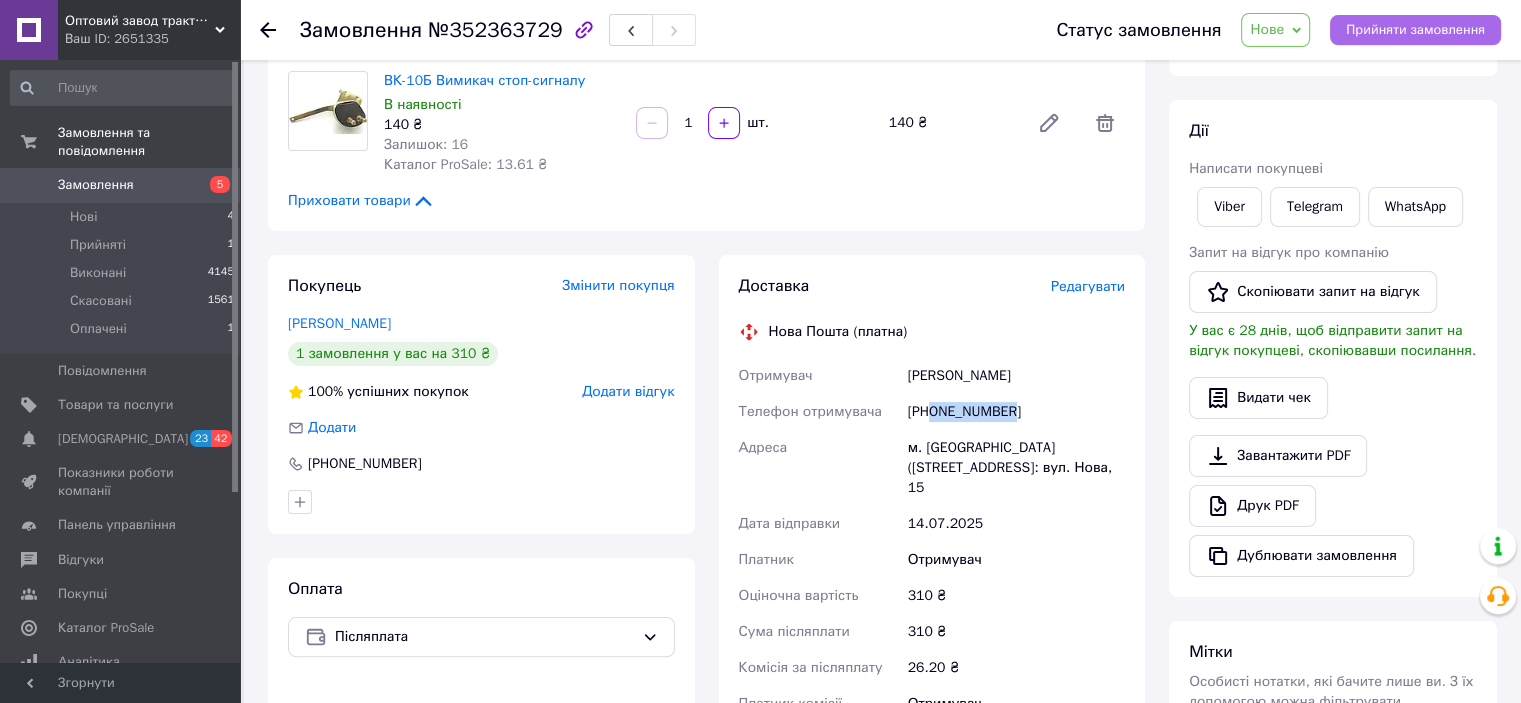 click on "Прийняти замовлення" at bounding box center (1415, 30) 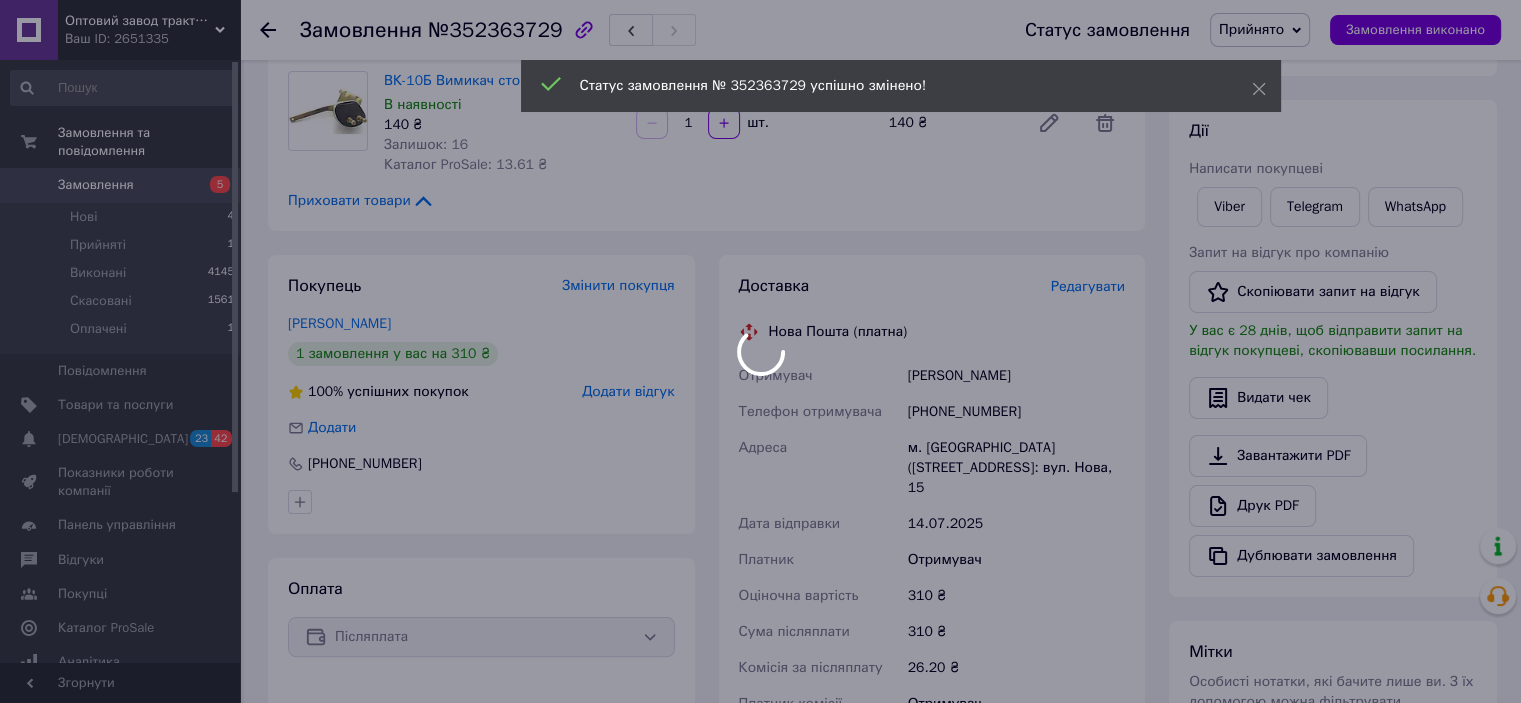 click at bounding box center (280, 30) 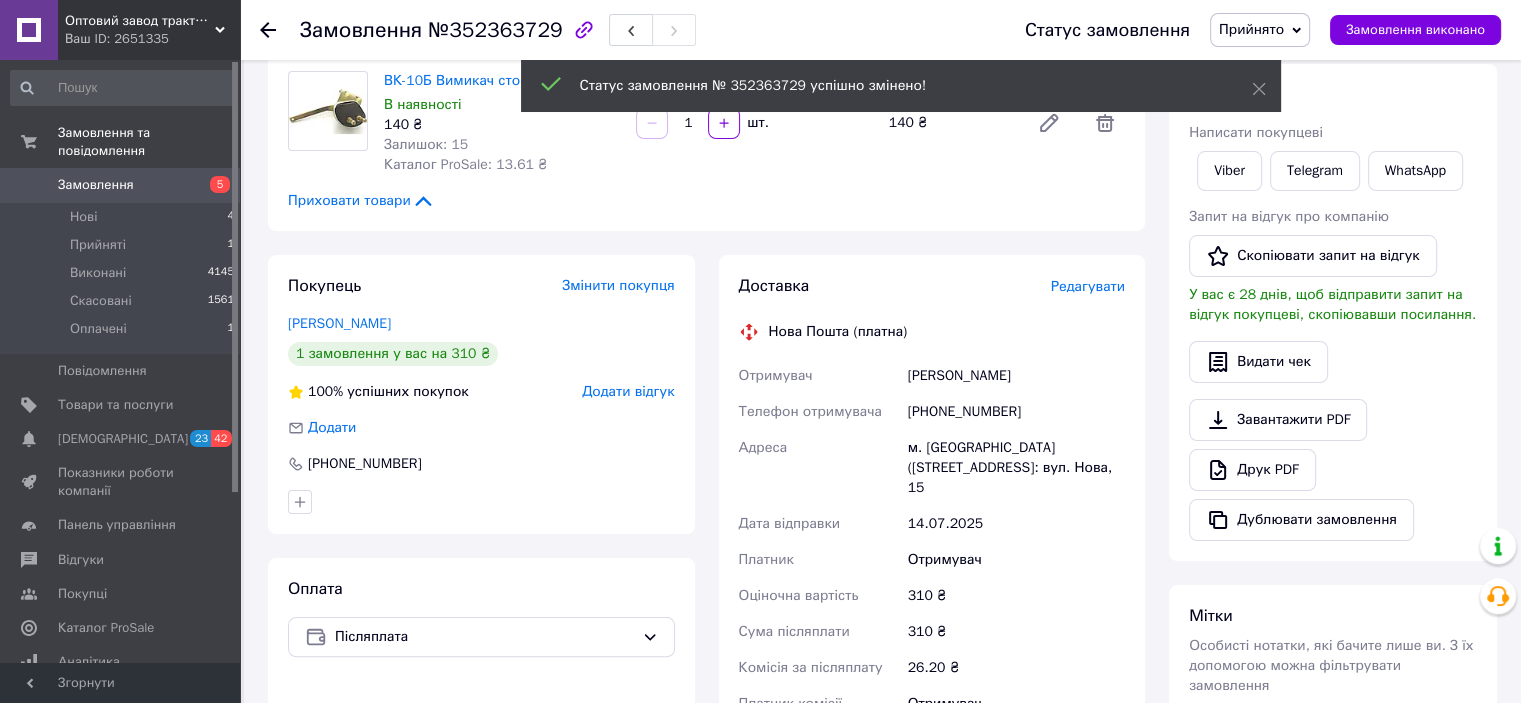 click 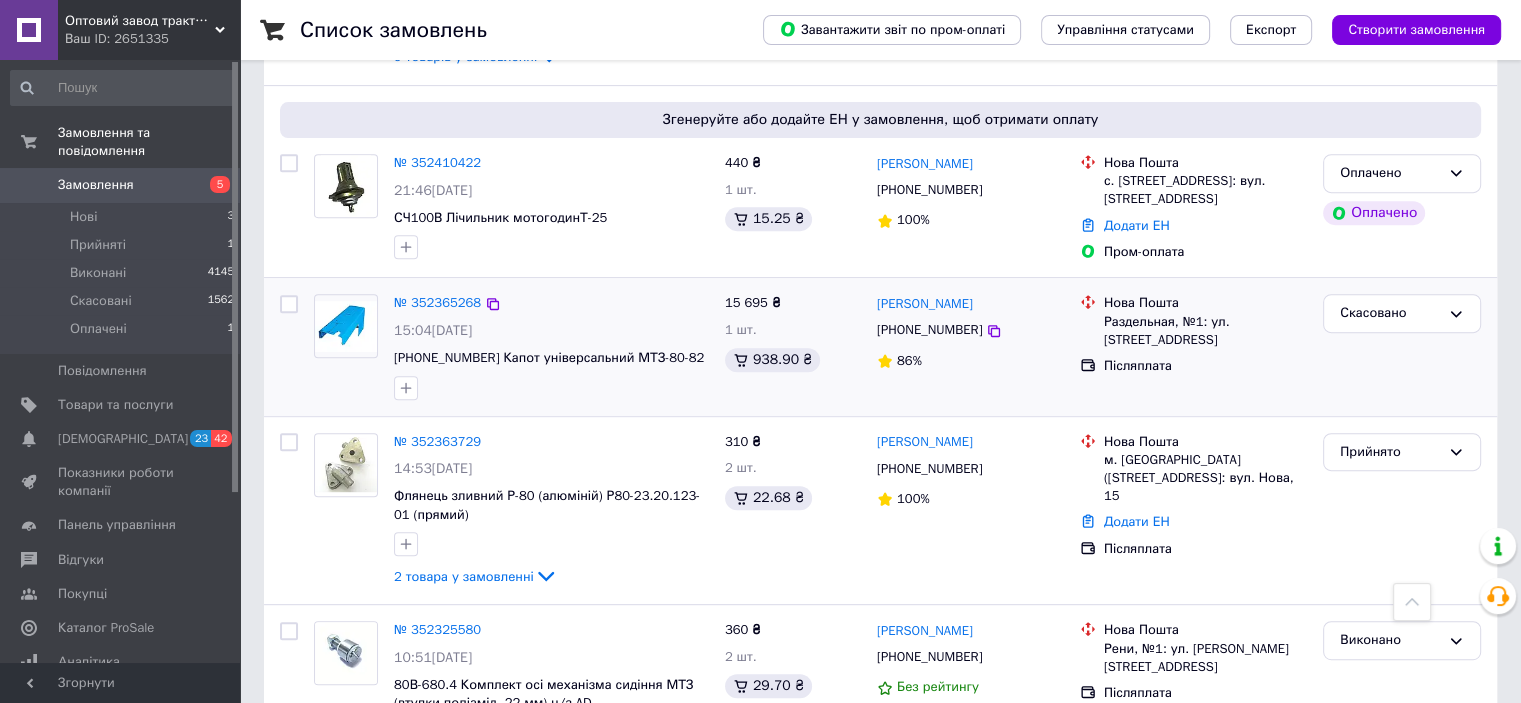 scroll, scrollTop: 700, scrollLeft: 0, axis: vertical 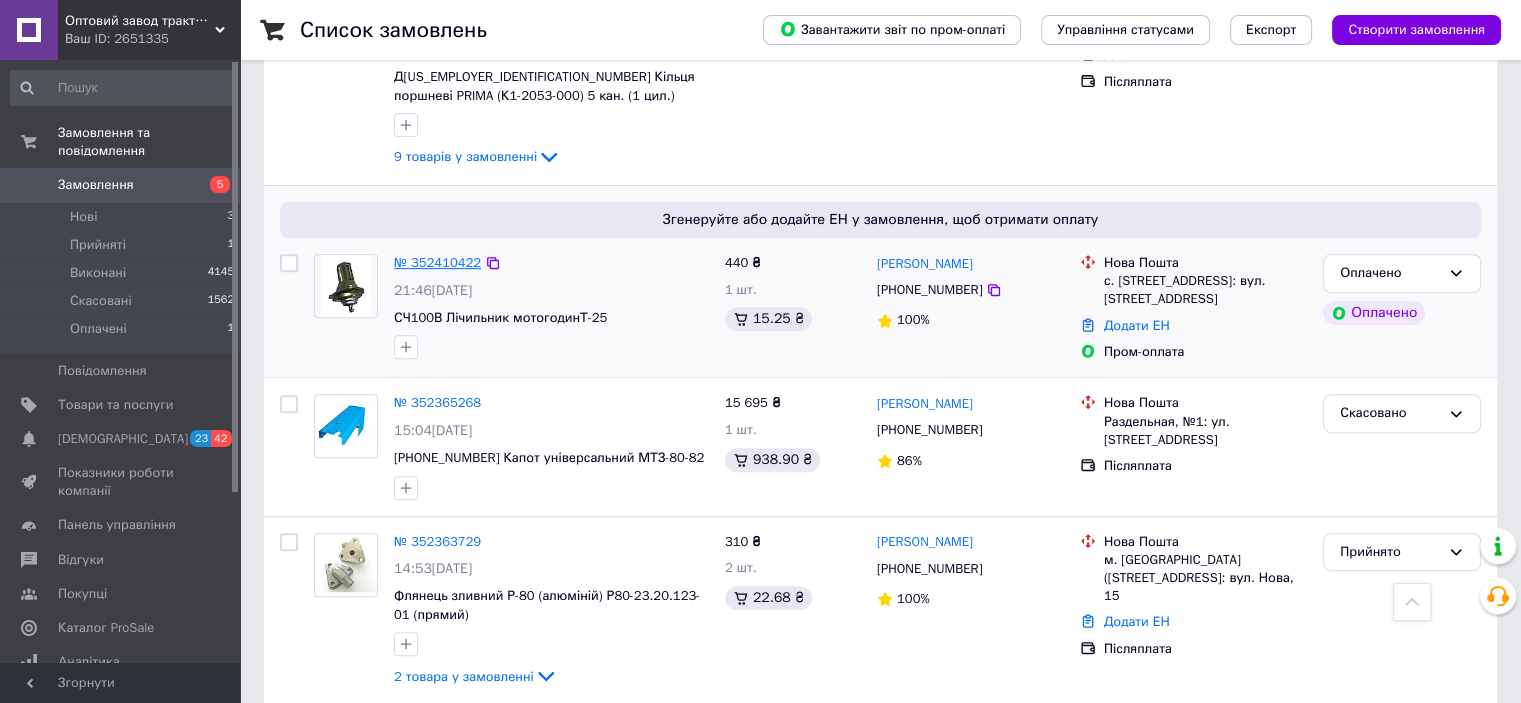 click on "№ 352410422" at bounding box center [437, 262] 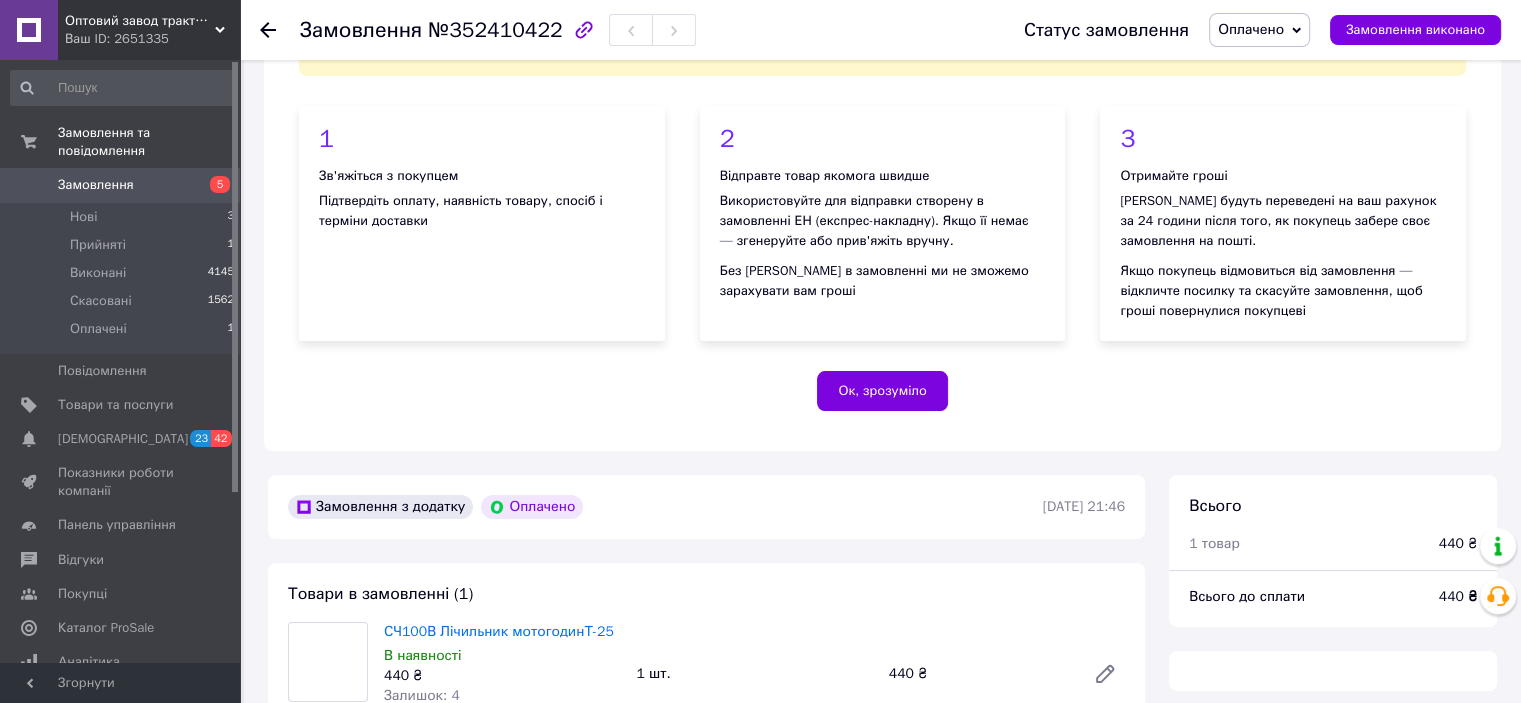 scroll, scrollTop: 700, scrollLeft: 0, axis: vertical 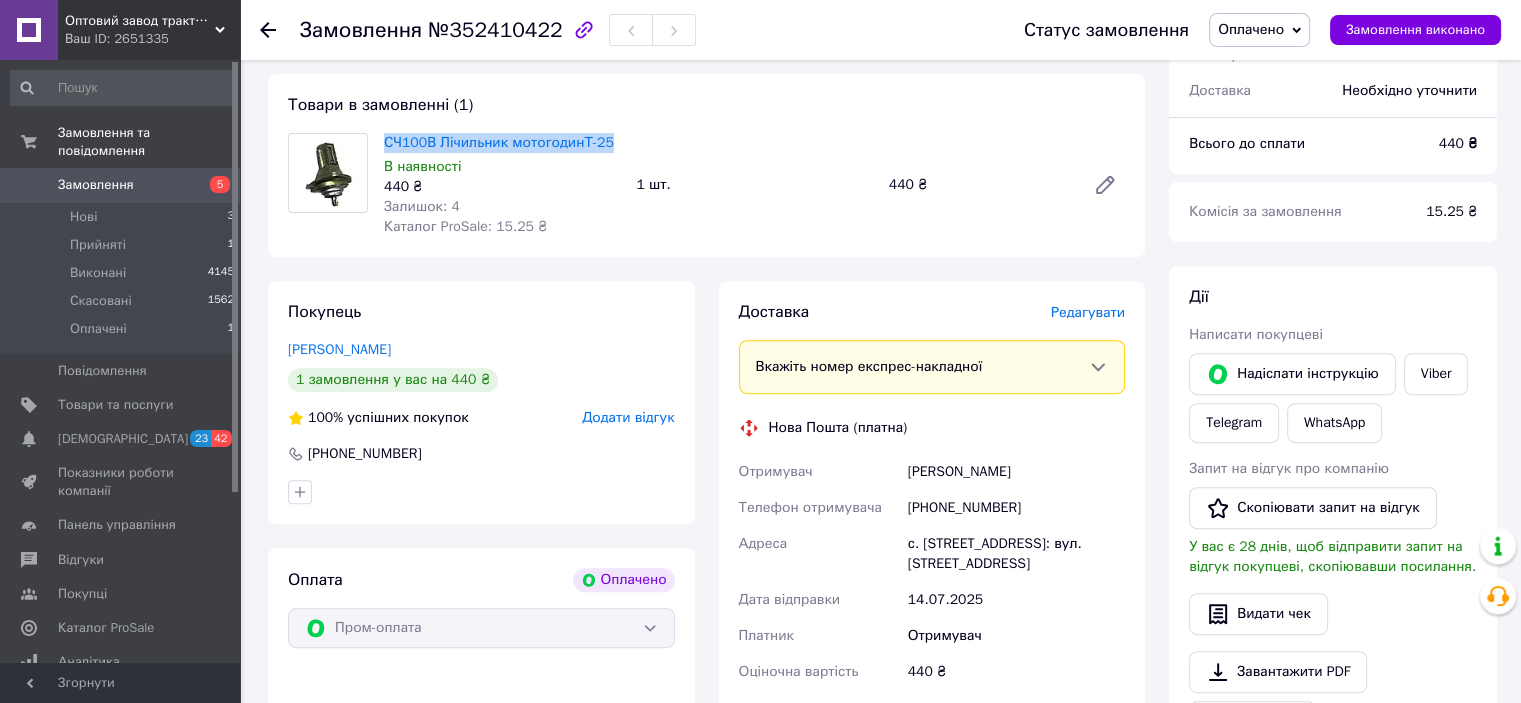 drag, startPoint x: 619, startPoint y: 149, endPoint x: 376, endPoint y: 150, distance: 243.00206 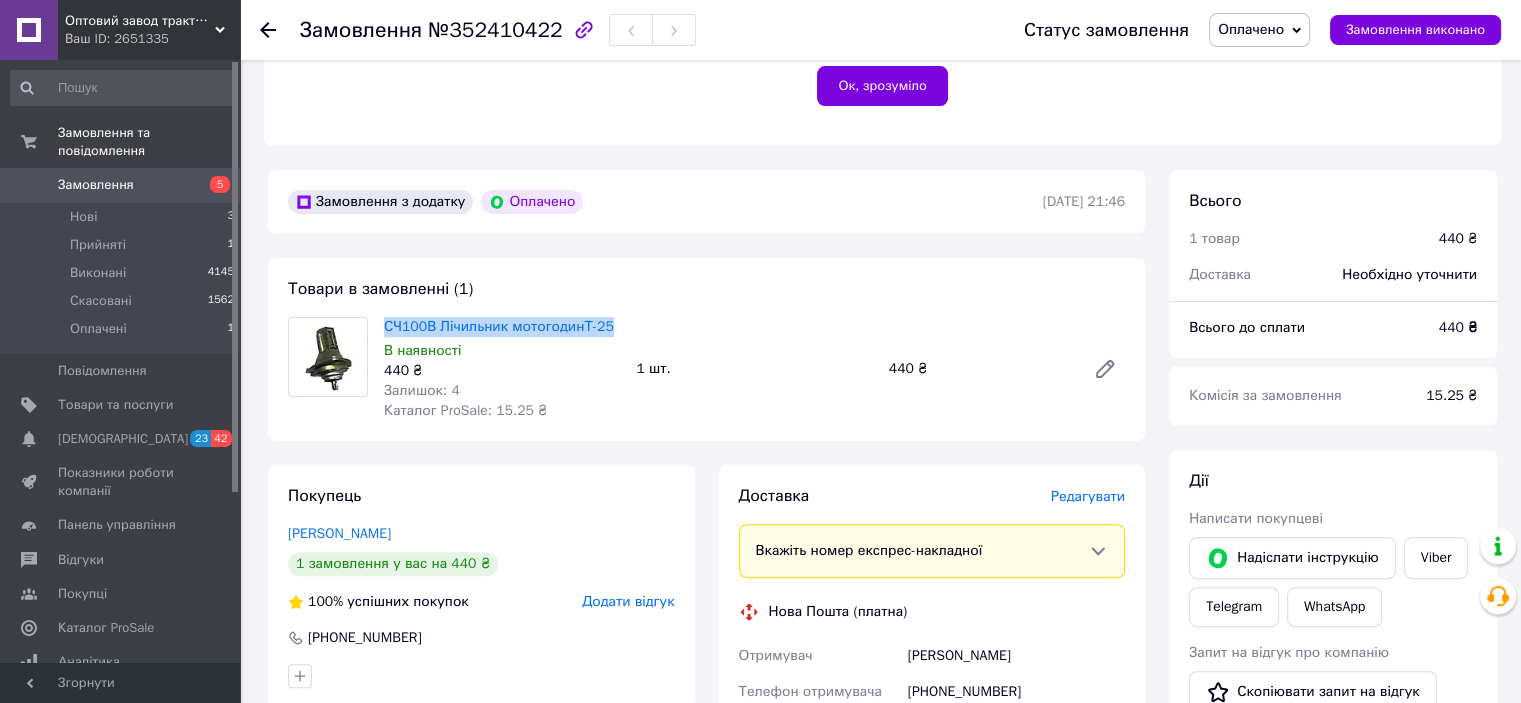 scroll, scrollTop: 700, scrollLeft: 0, axis: vertical 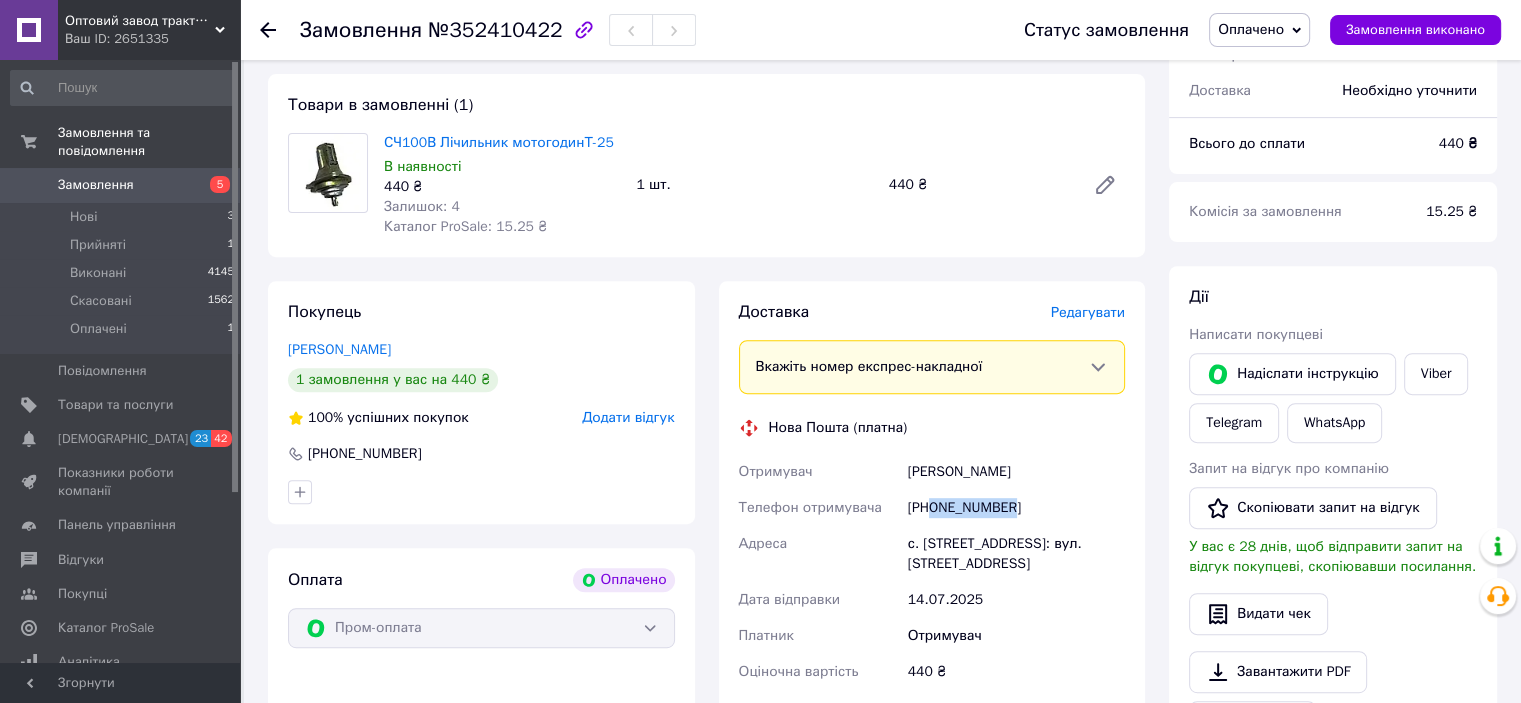 drag, startPoint x: 1049, startPoint y: 505, endPoint x: 932, endPoint y: 507, distance: 117.01709 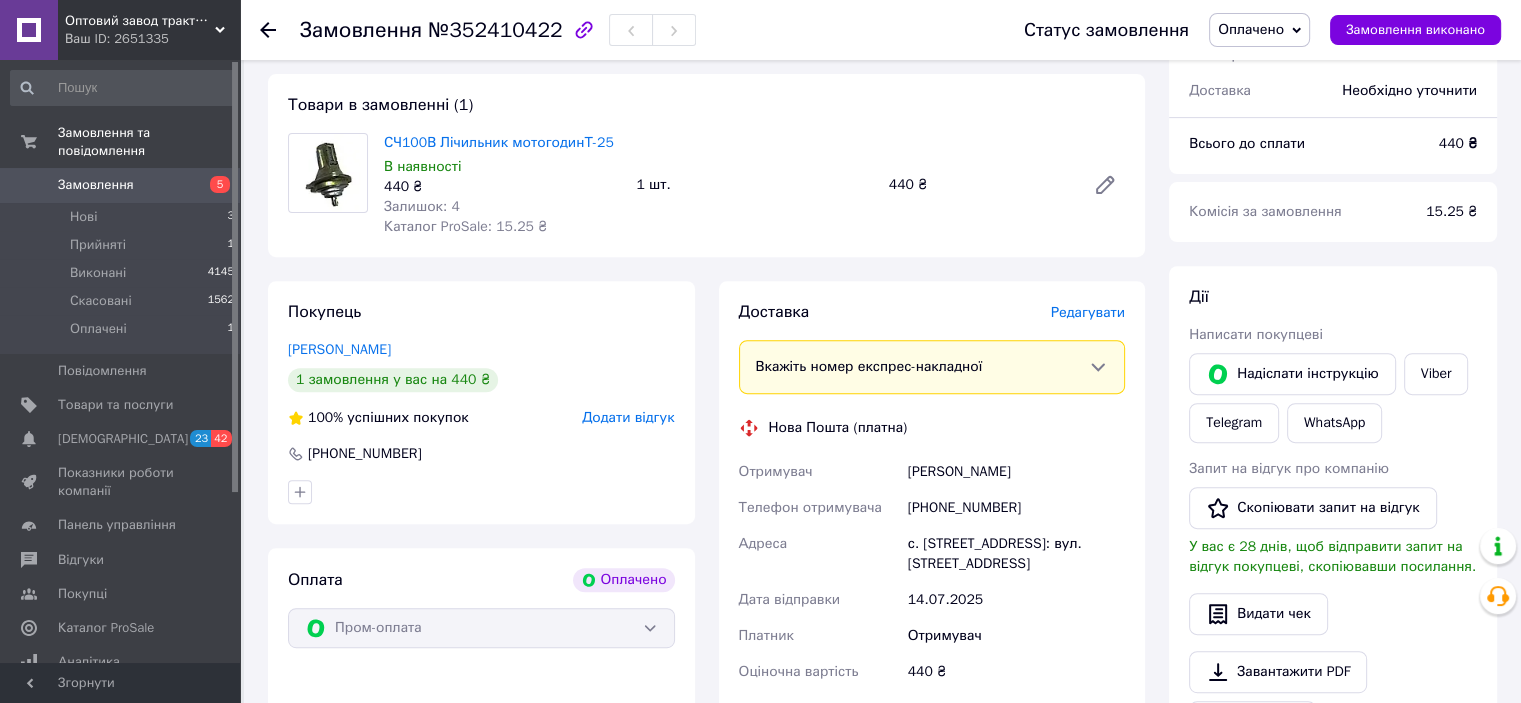 click 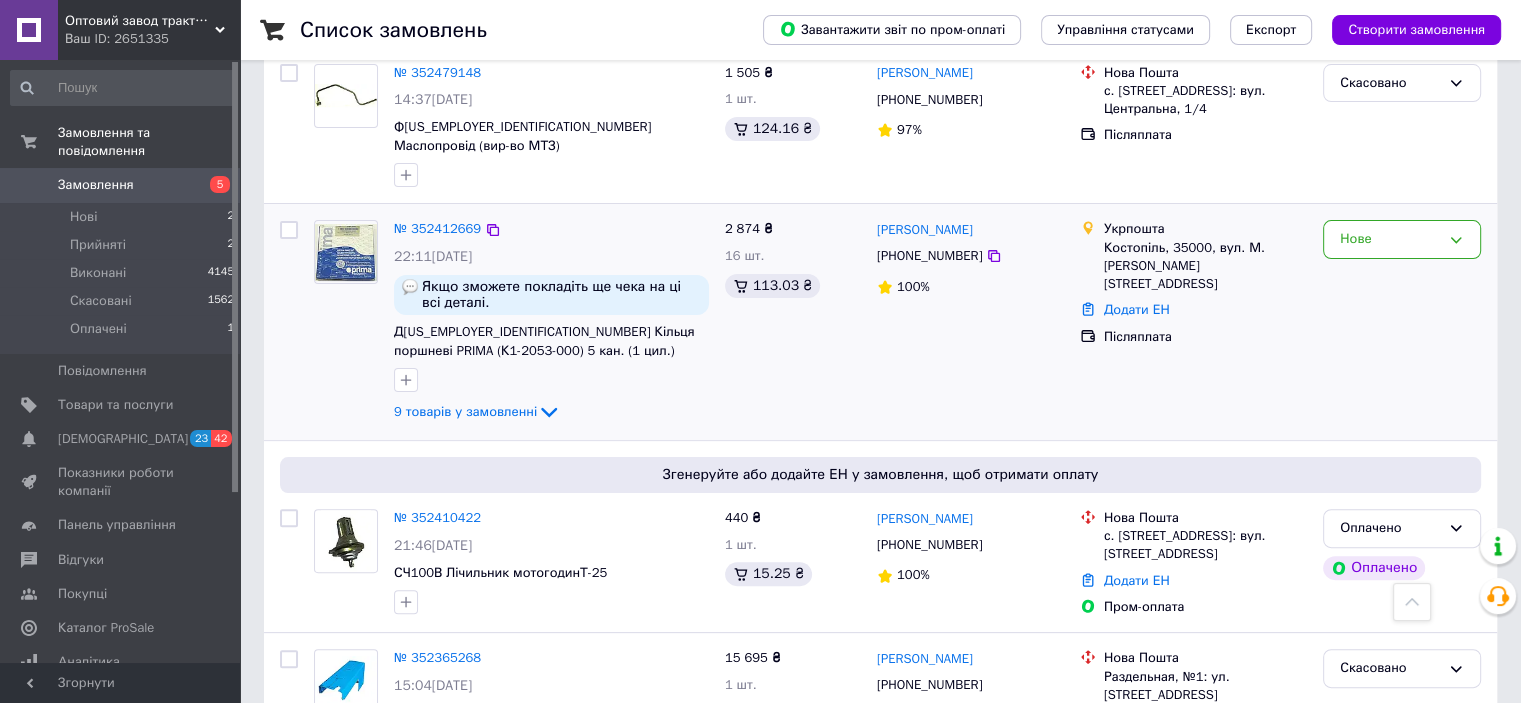 scroll, scrollTop: 400, scrollLeft: 0, axis: vertical 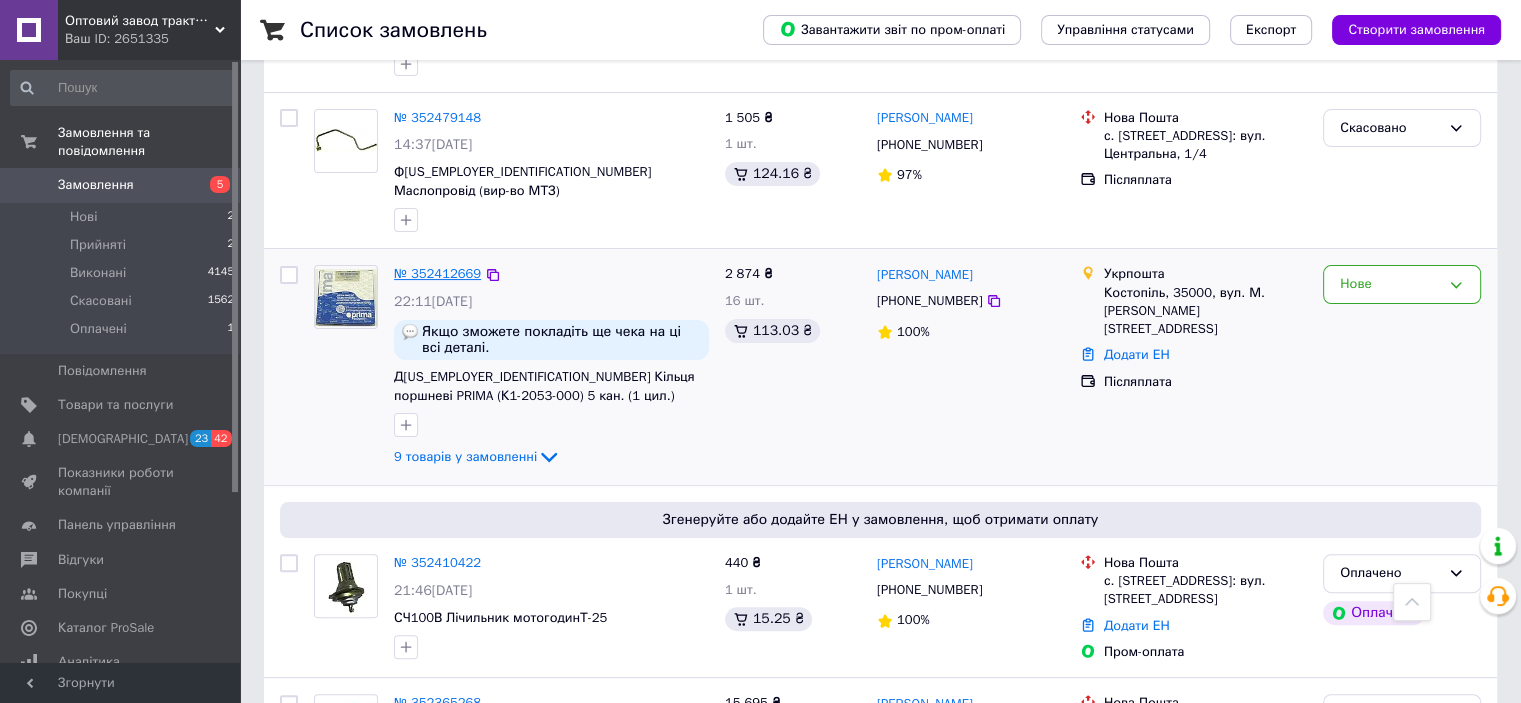 click on "№ 352412669" at bounding box center [437, 273] 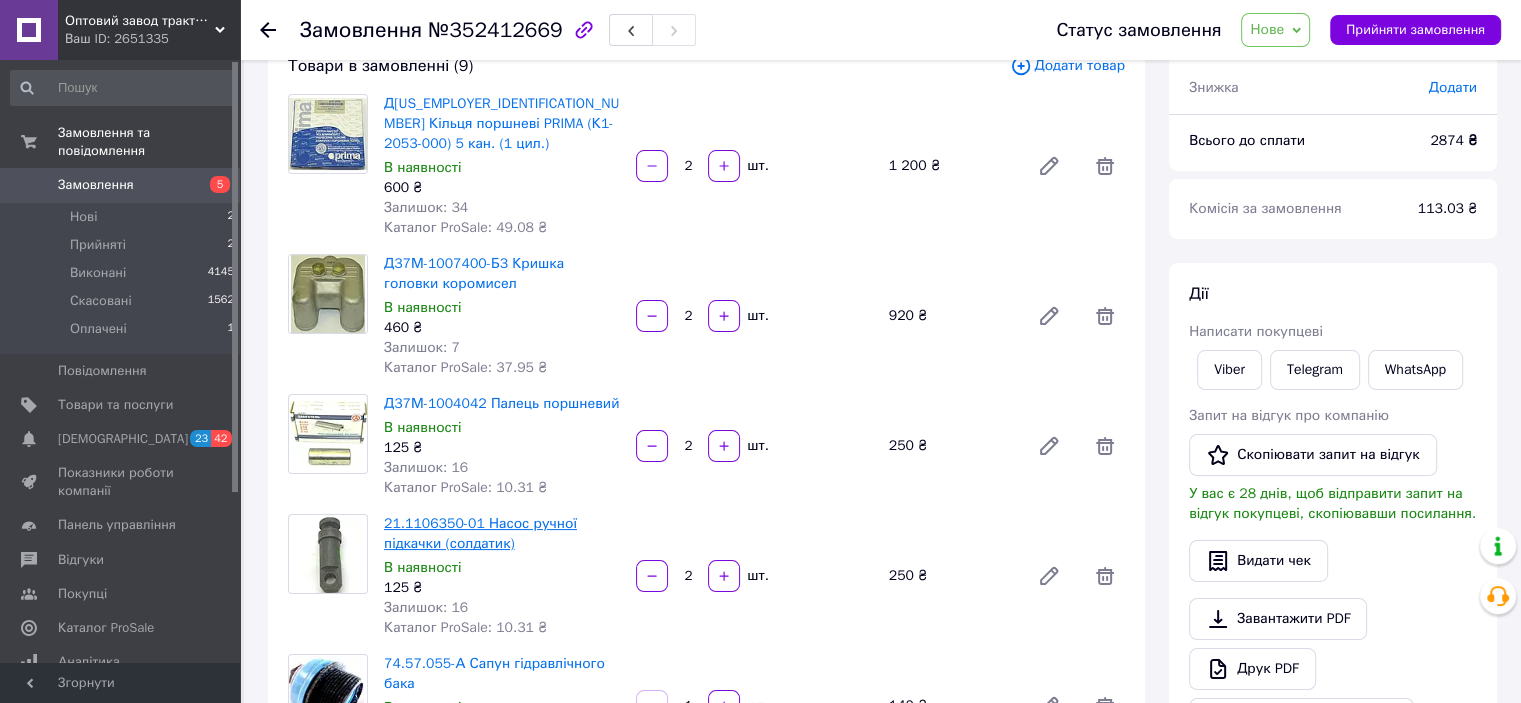scroll, scrollTop: 0, scrollLeft: 0, axis: both 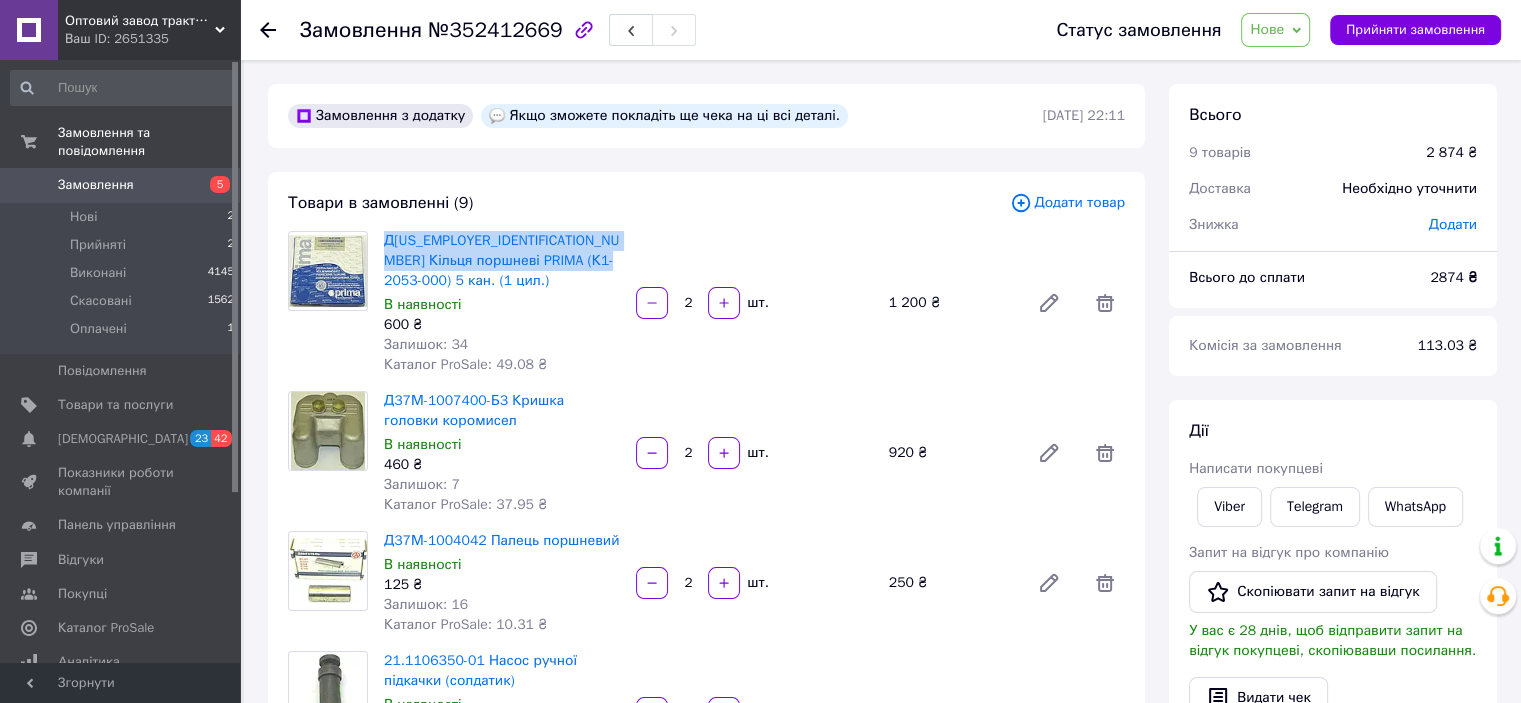drag, startPoint x: 619, startPoint y: 258, endPoint x: 381, endPoint y: 239, distance: 238.7572 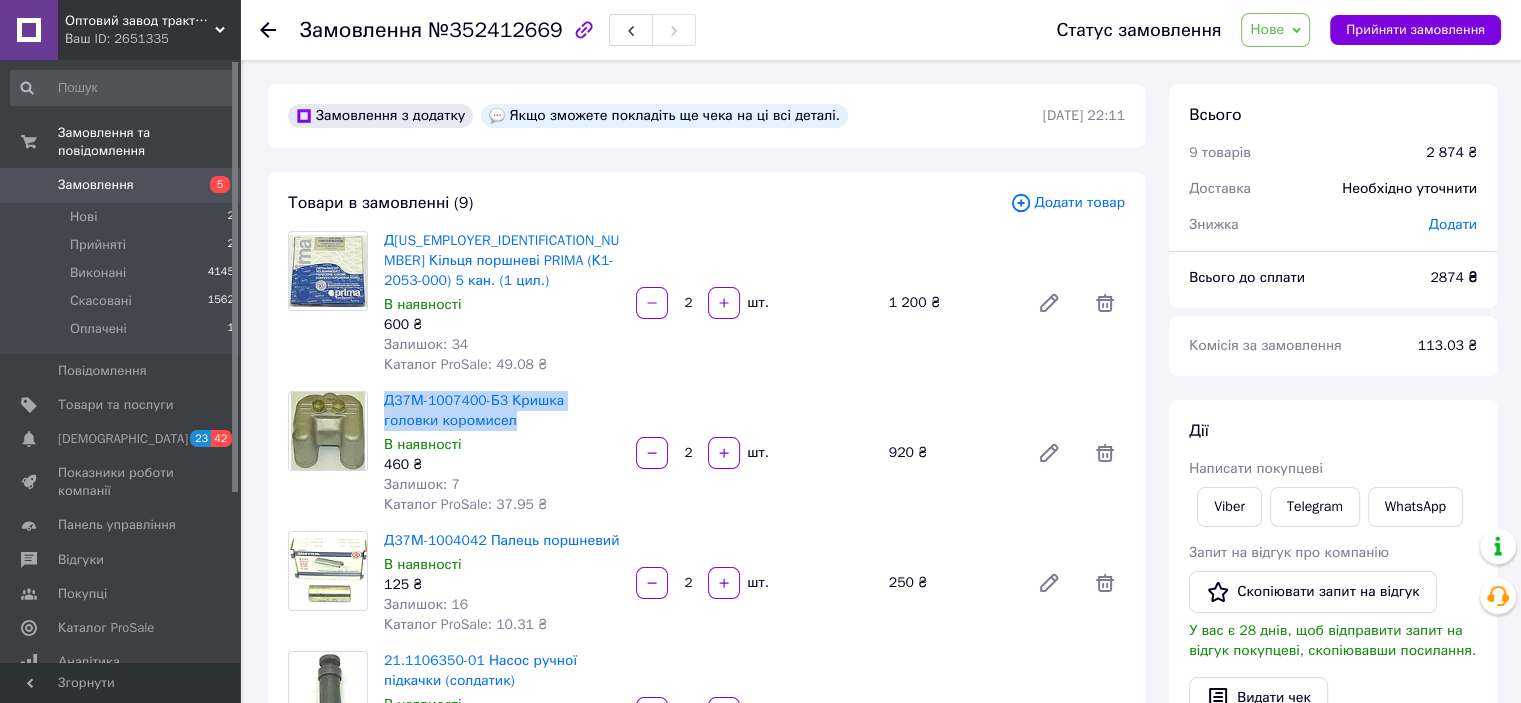 drag, startPoint x: 470, startPoint y: 402, endPoint x: 377, endPoint y: 379, distance: 95.80188 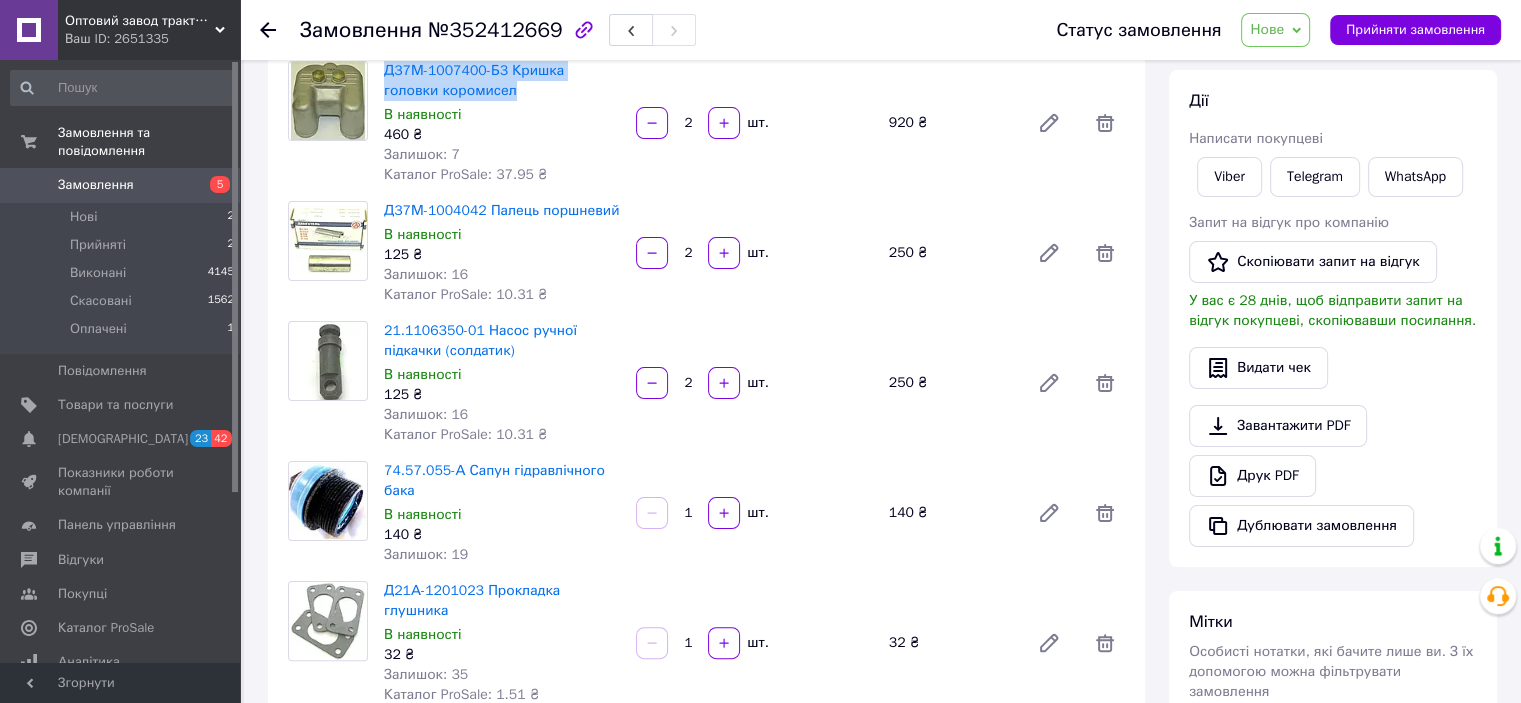 scroll, scrollTop: 400, scrollLeft: 0, axis: vertical 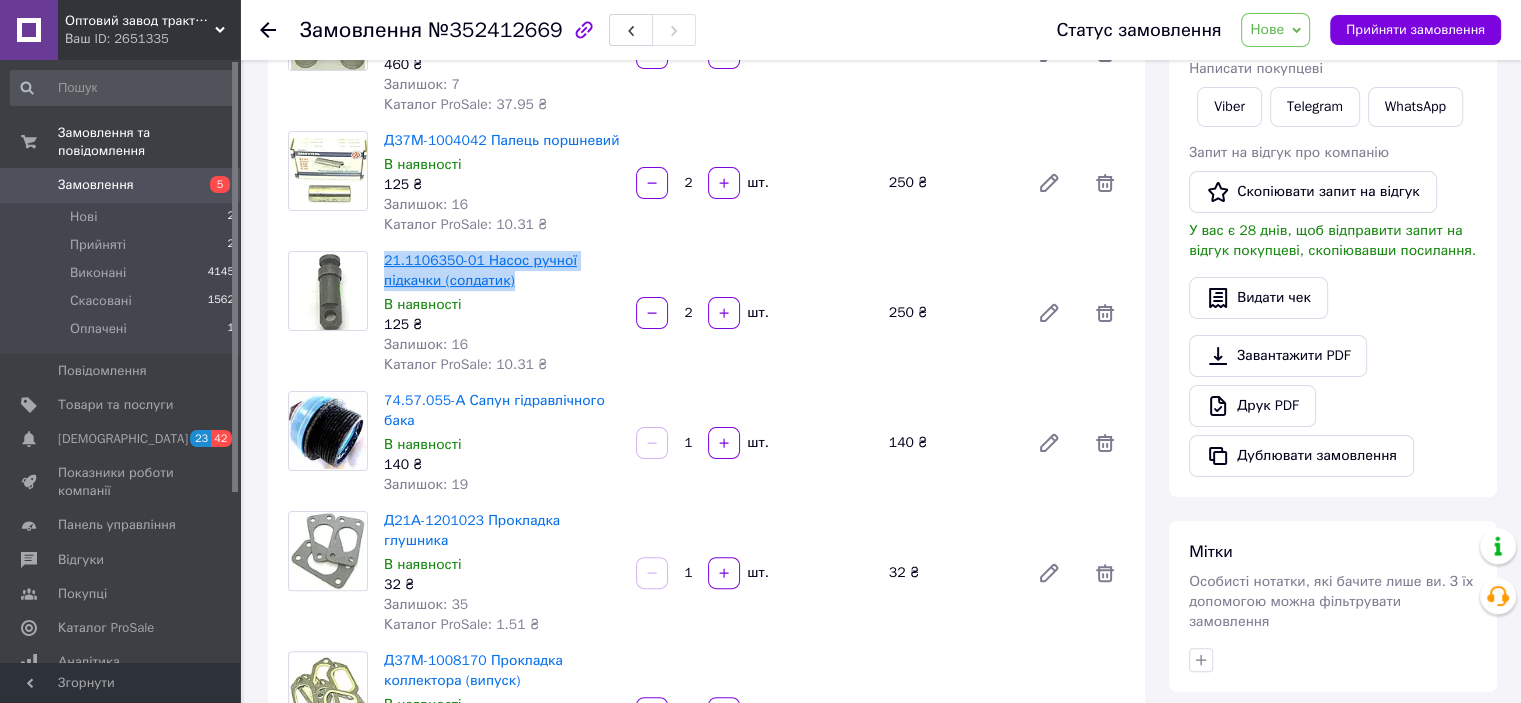 drag, startPoint x: 527, startPoint y: 263, endPoint x: 386, endPoint y: 243, distance: 142.41138 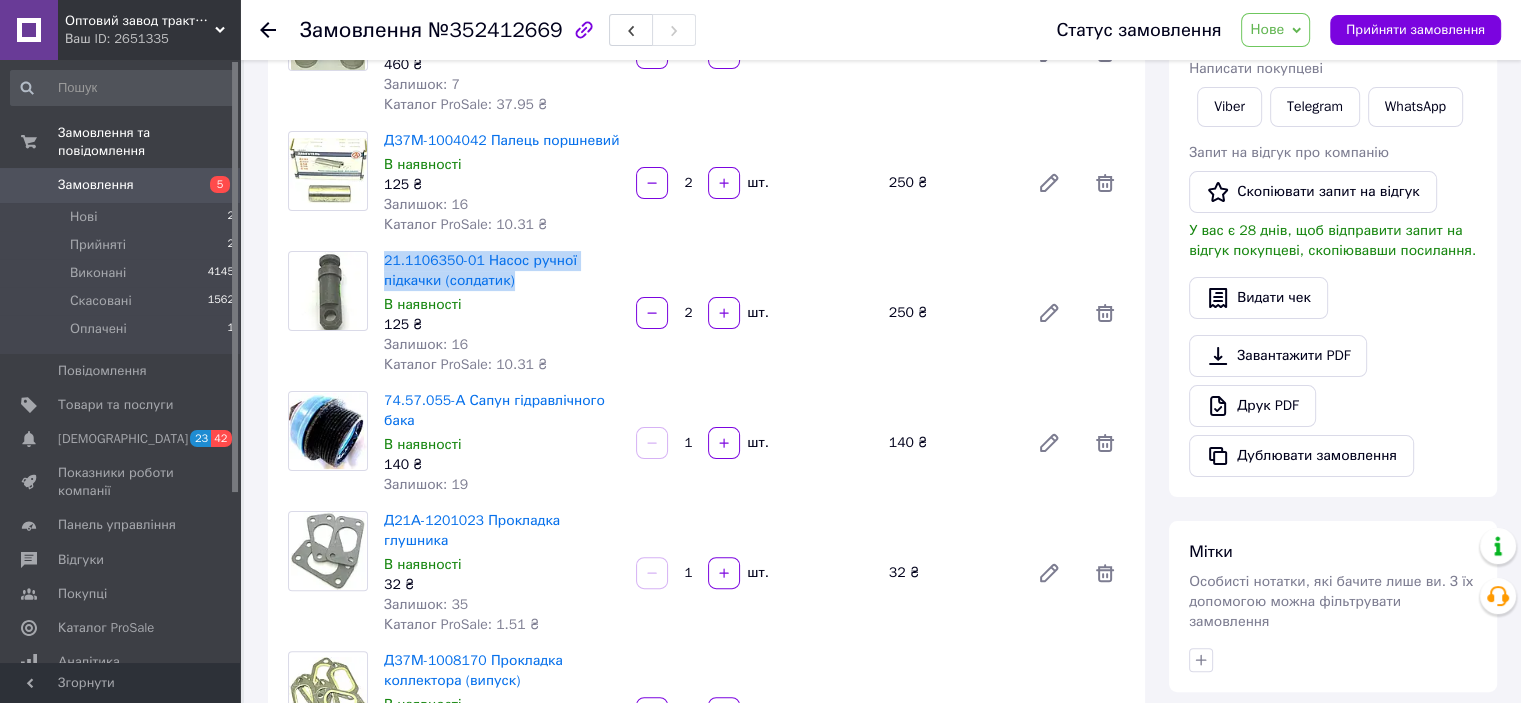 copy on "21.1106350-01 Насос ручної підкачки (солдатик)" 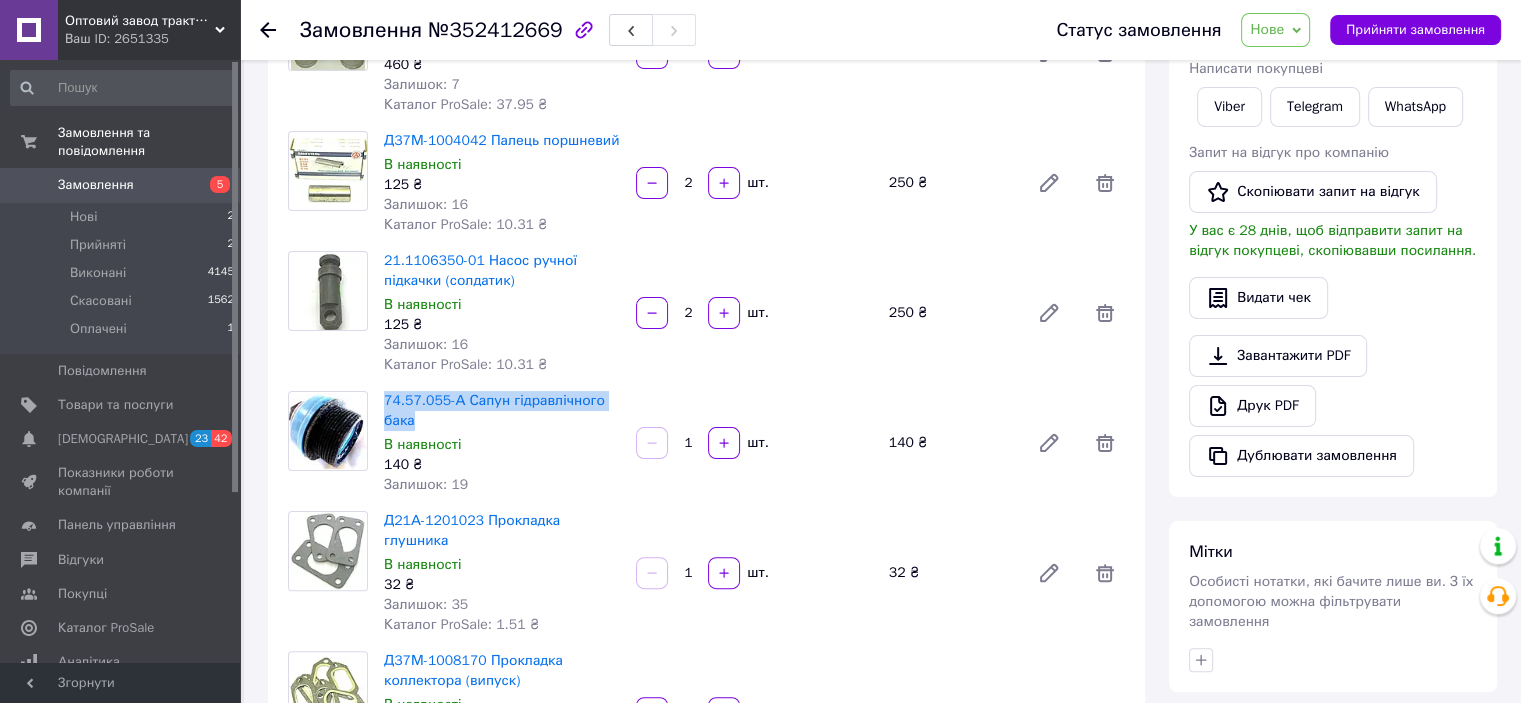 drag, startPoint x: 432, startPoint y: 402, endPoint x: 381, endPoint y: 387, distance: 53.160137 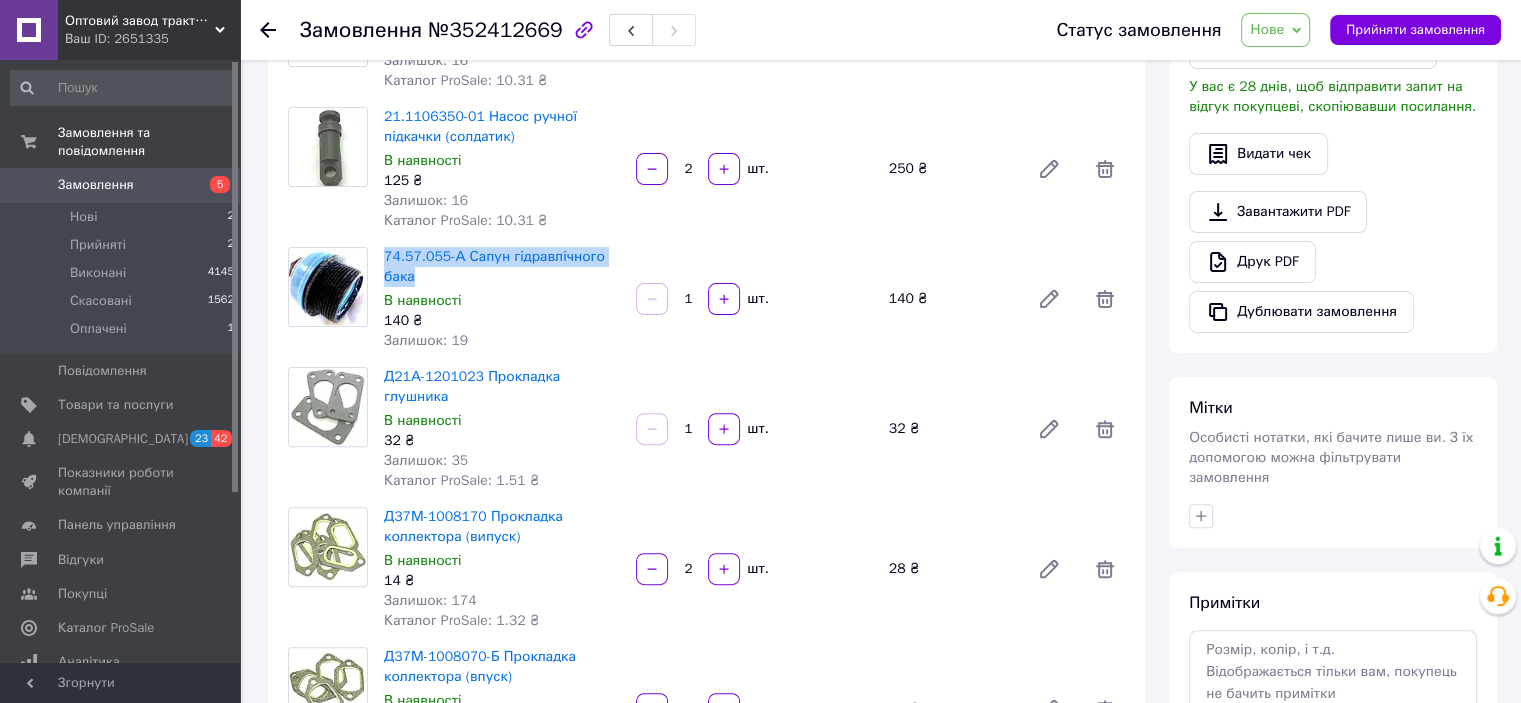 scroll, scrollTop: 700, scrollLeft: 0, axis: vertical 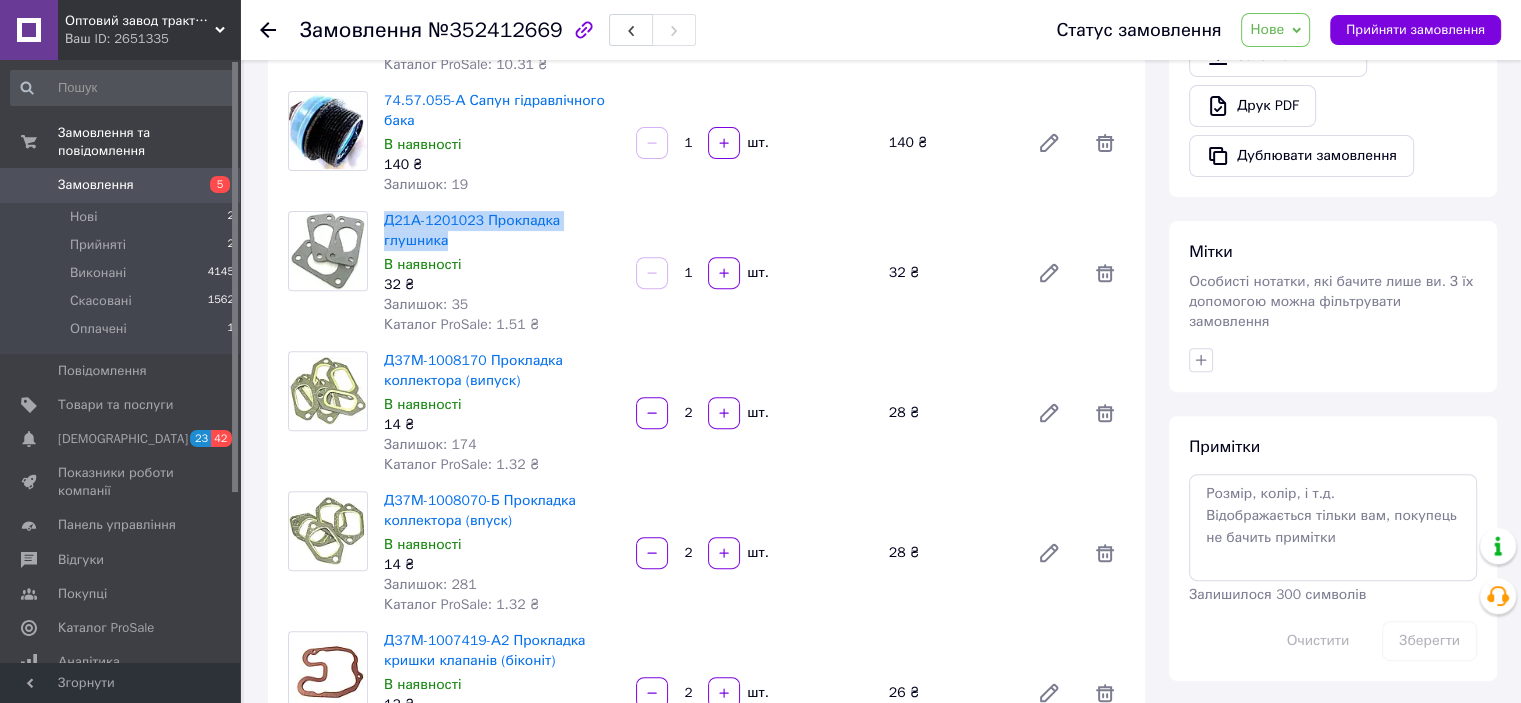 drag, startPoint x: 624, startPoint y: 201, endPoint x: 382, endPoint y: 197, distance: 242.03305 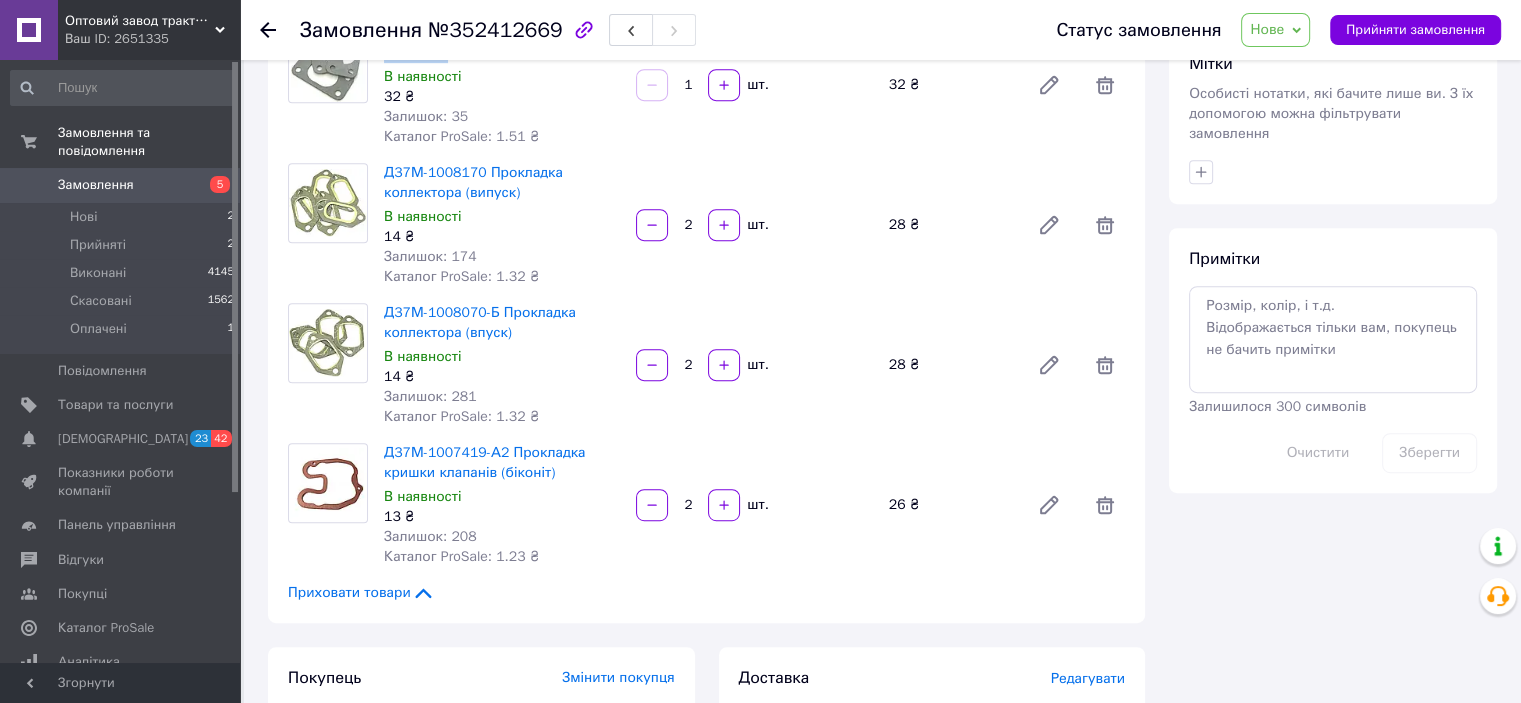 scroll, scrollTop: 900, scrollLeft: 0, axis: vertical 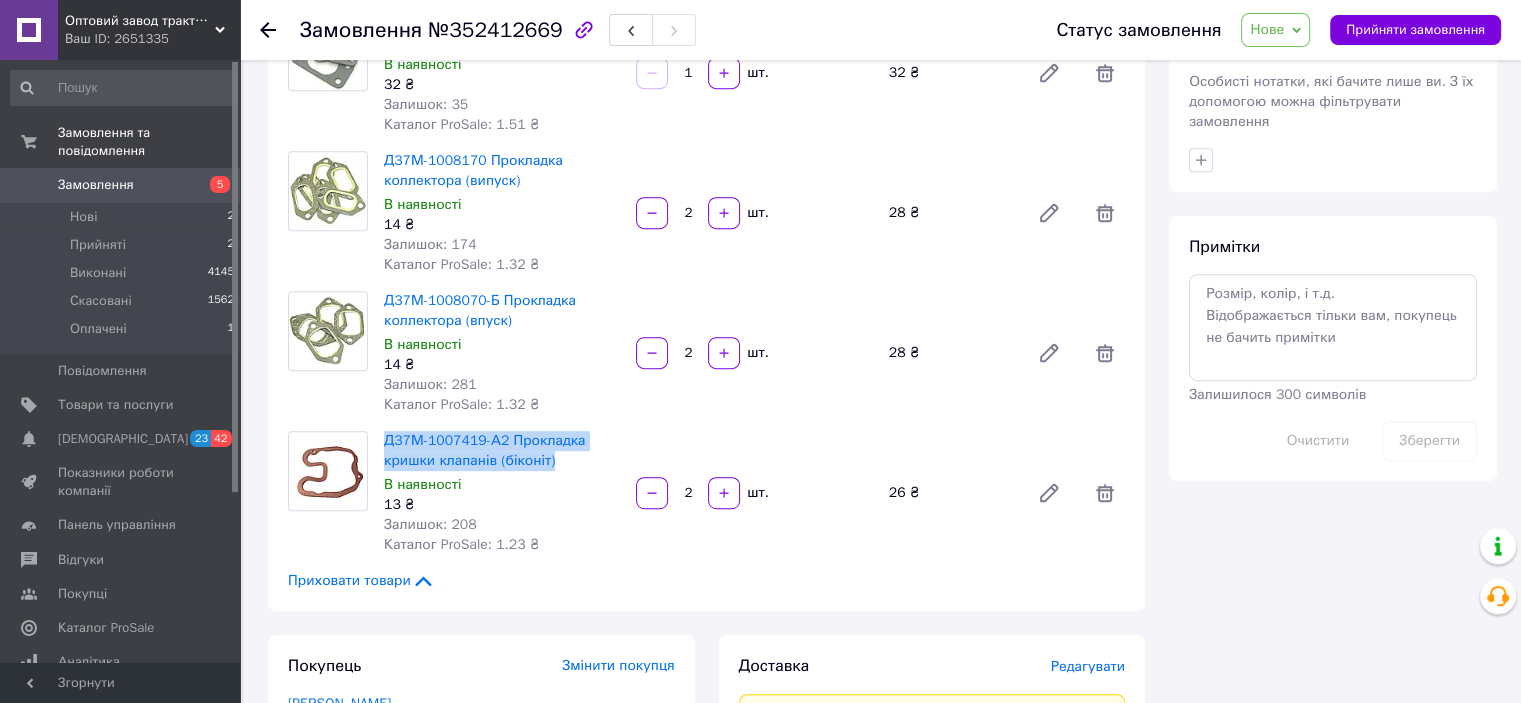 drag, startPoint x: 557, startPoint y: 422, endPoint x: 379, endPoint y: 406, distance: 178.71765 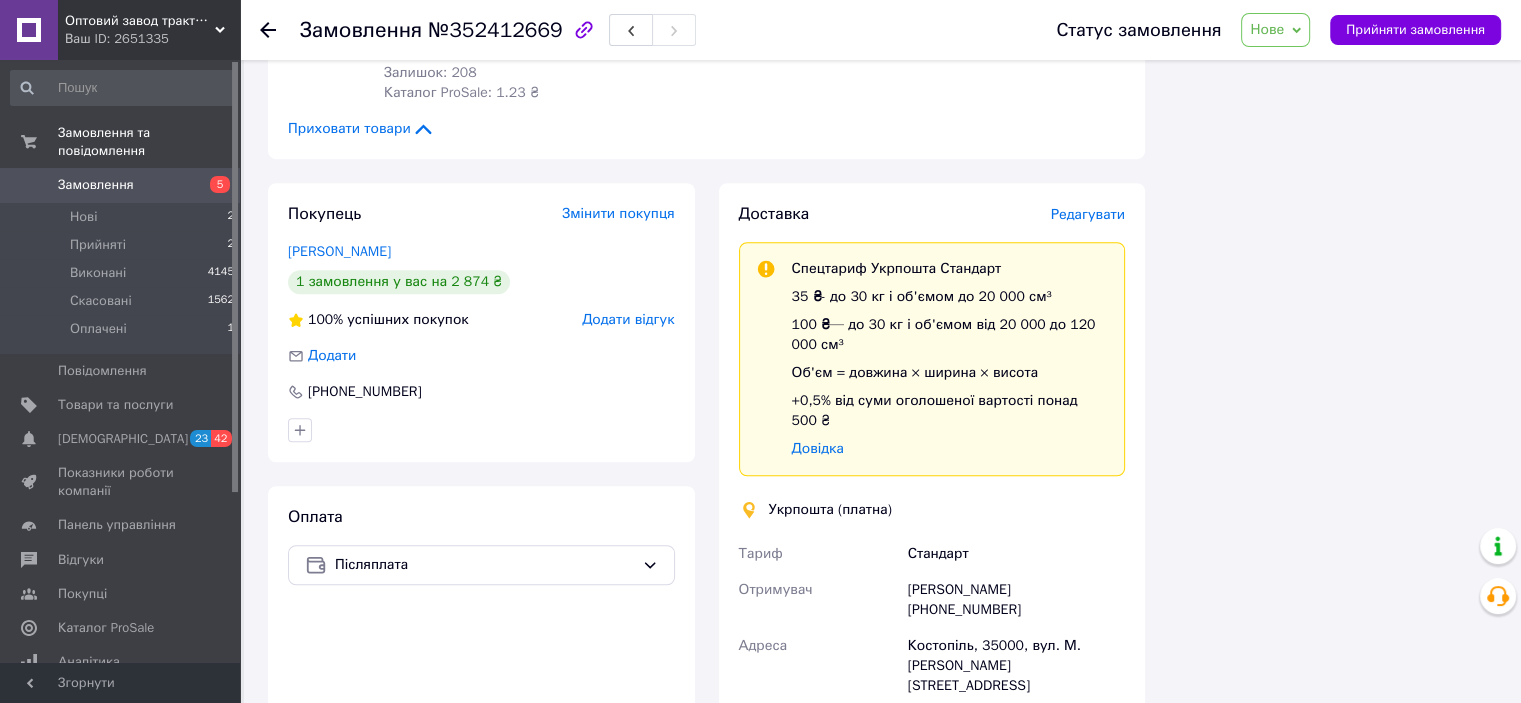 scroll, scrollTop: 1500, scrollLeft: 0, axis: vertical 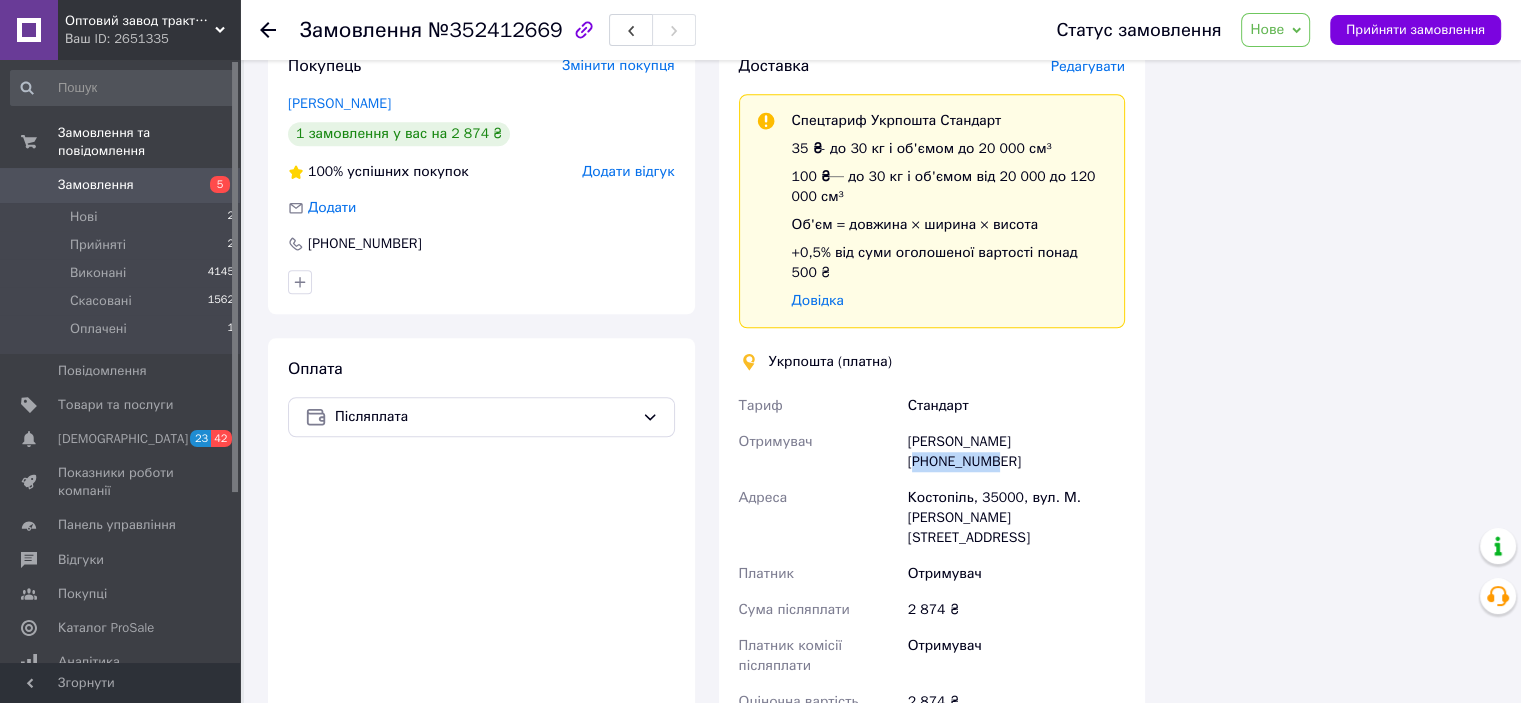 drag, startPoint x: 1100, startPoint y: 381, endPoint x: 1024, endPoint y: 396, distance: 77.46612 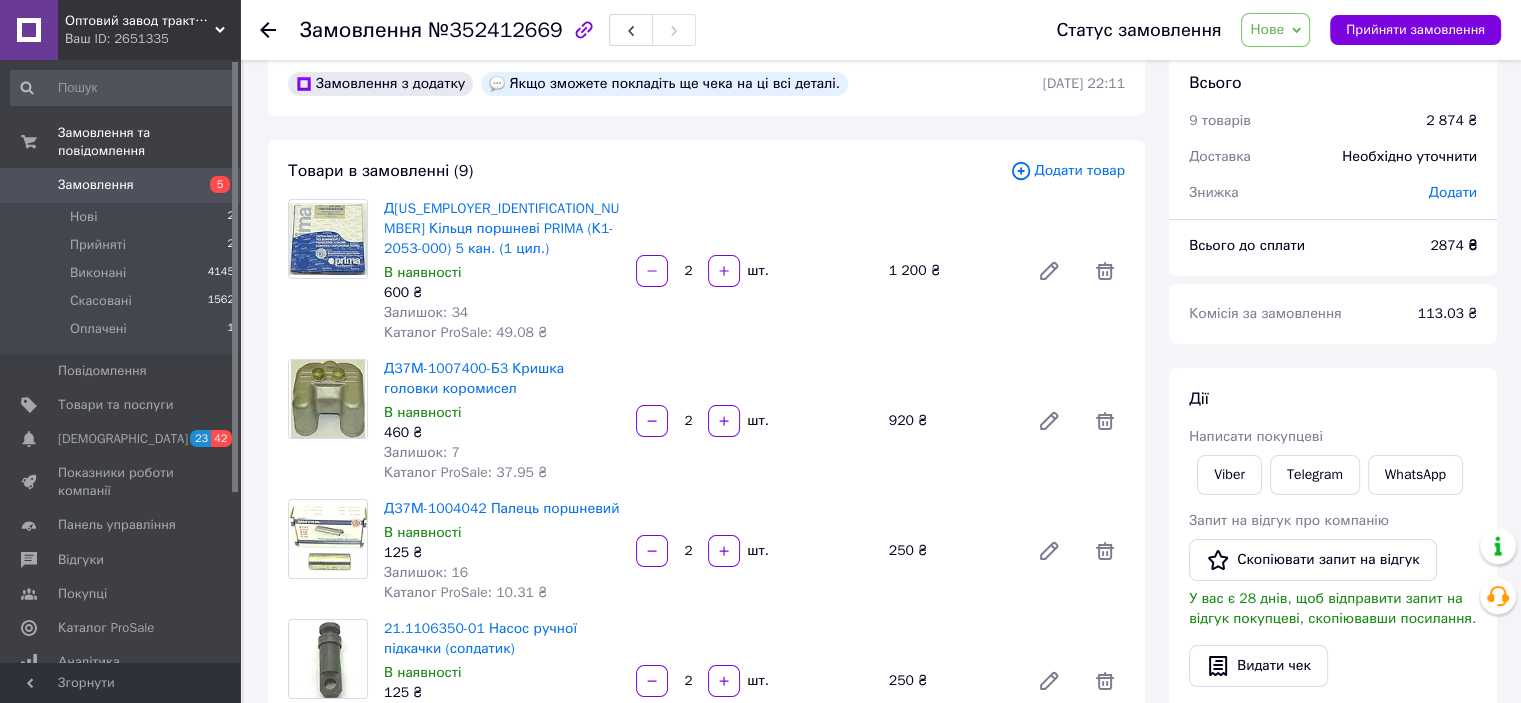 scroll, scrollTop: 0, scrollLeft: 0, axis: both 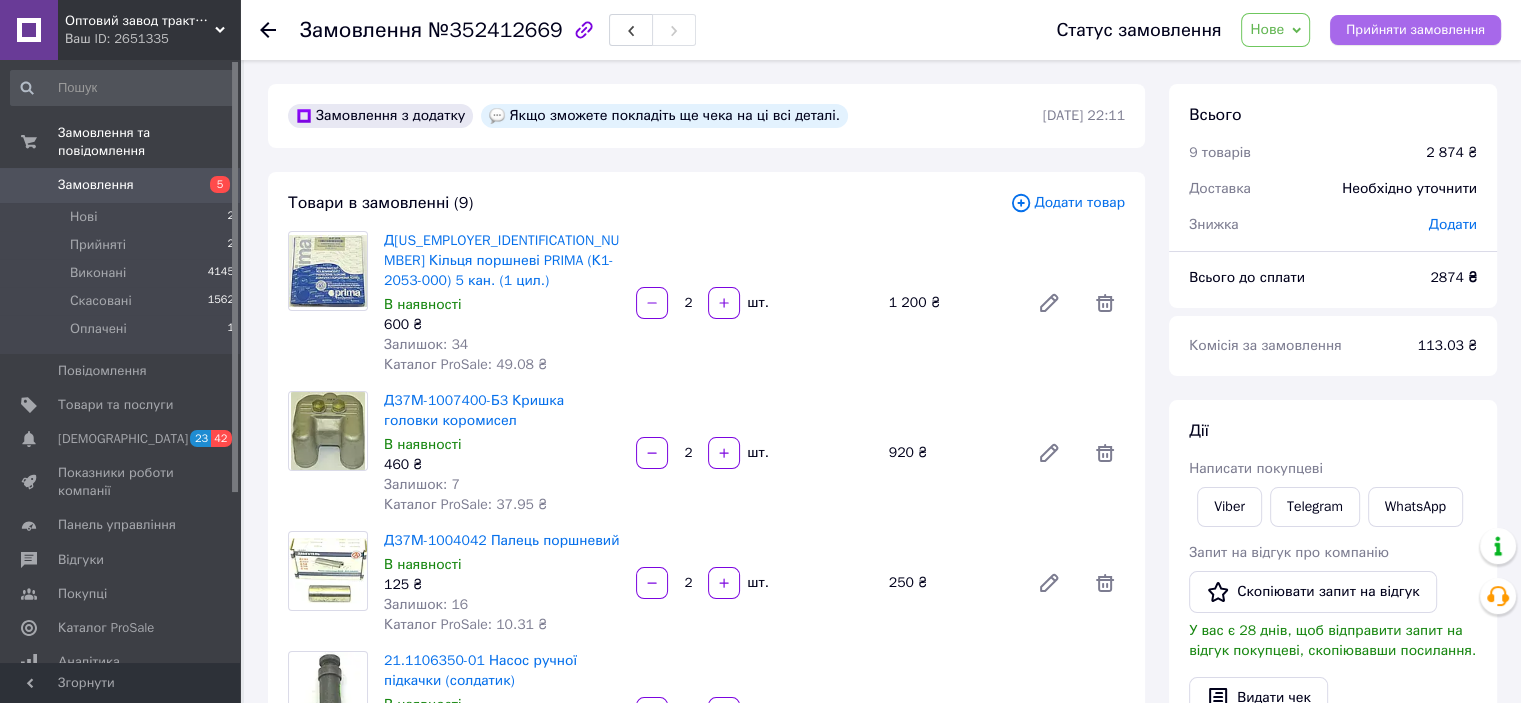 click on "Прийняти замовлення" at bounding box center (1415, 30) 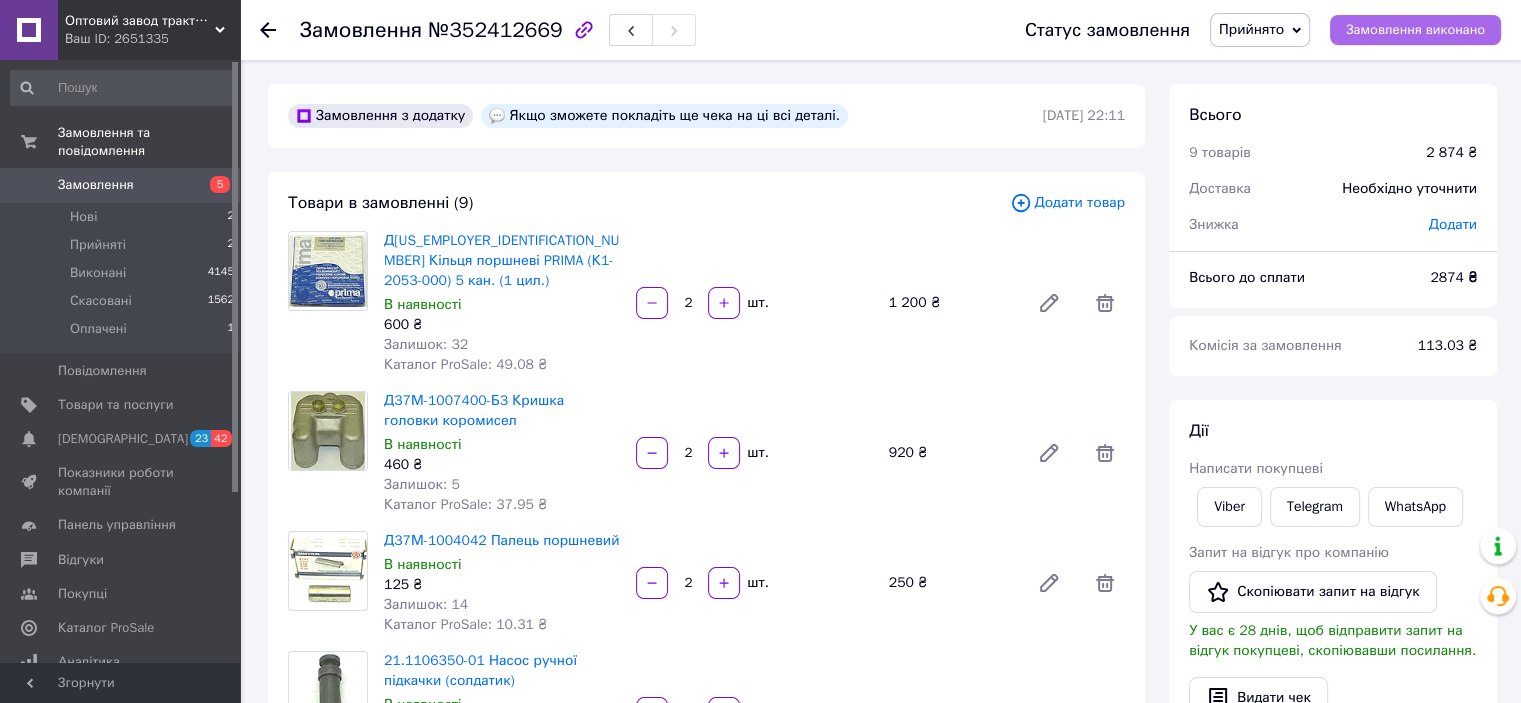 click on "Замовлення виконано" at bounding box center [1415, 30] 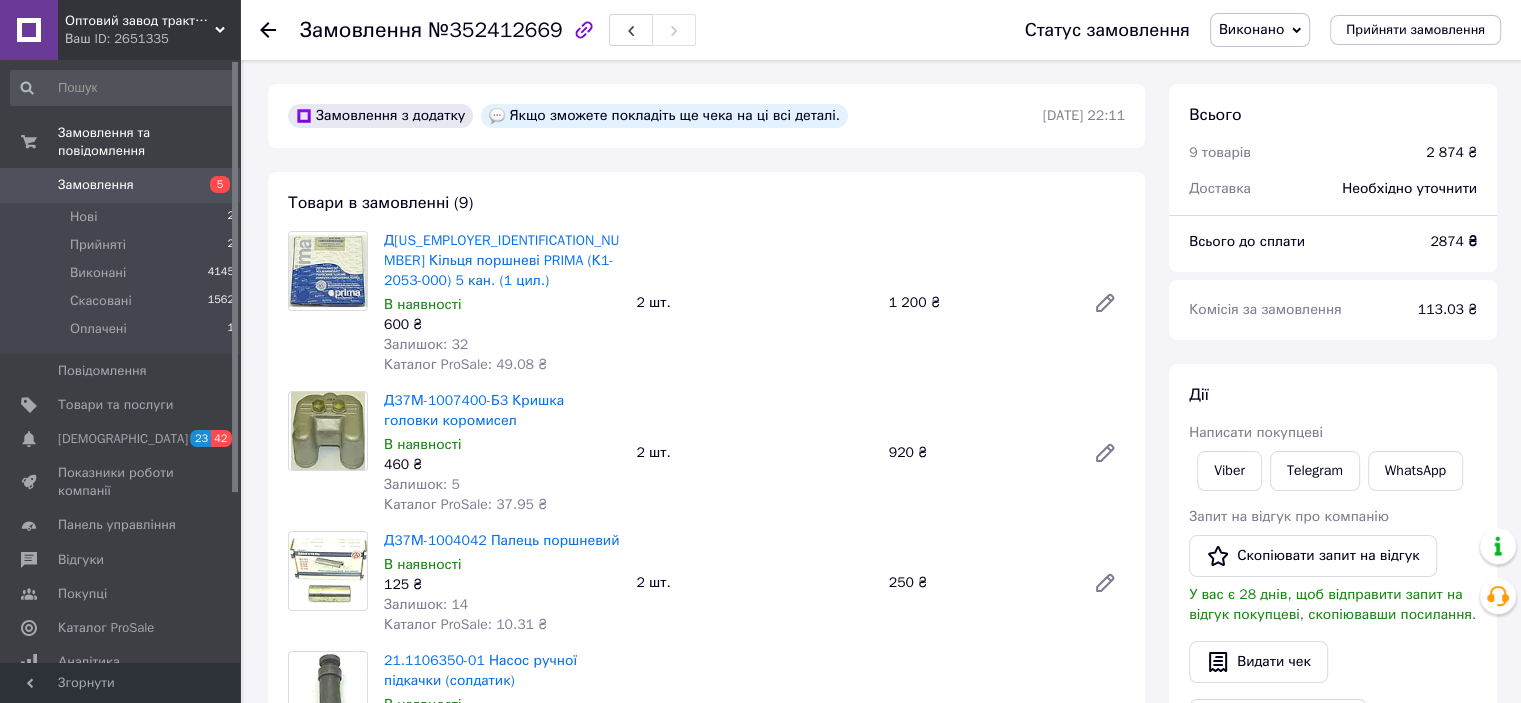 click 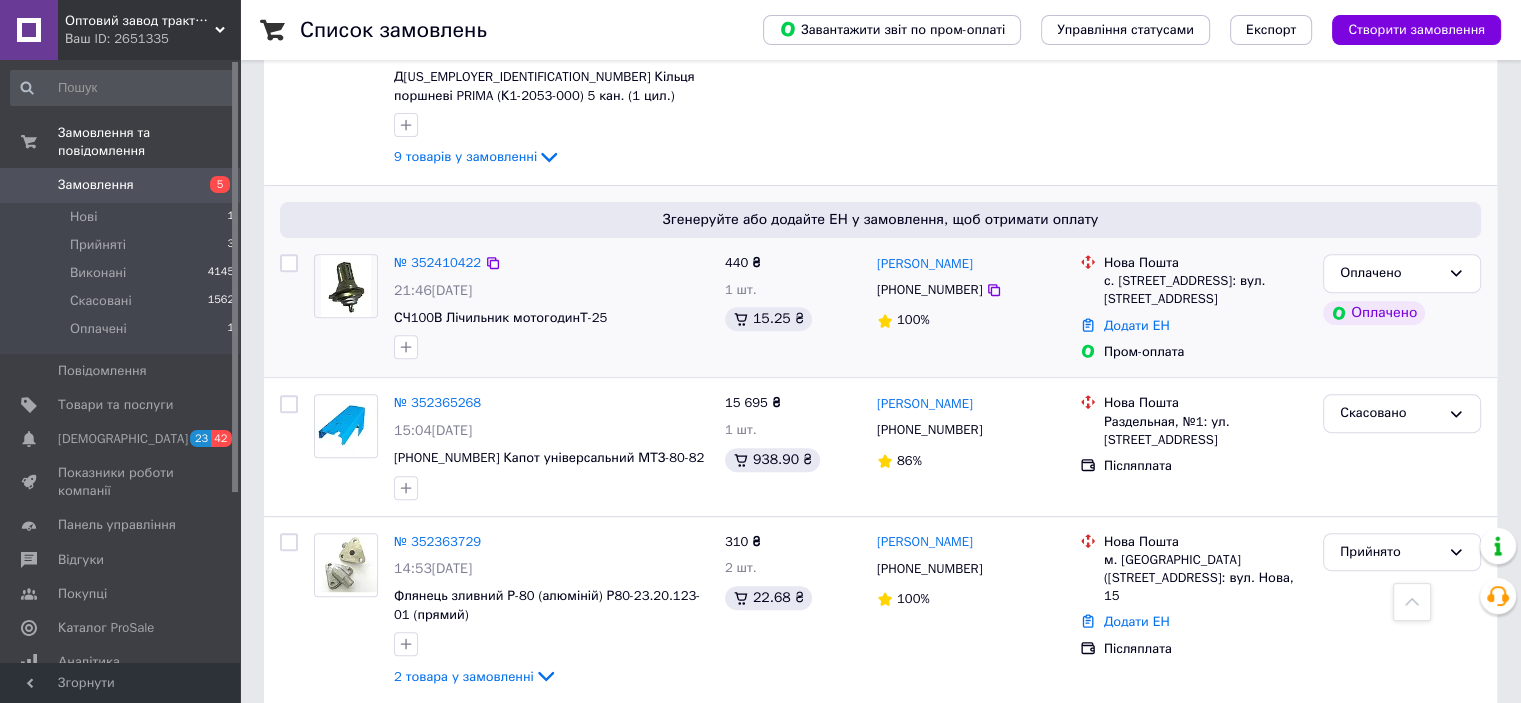 scroll, scrollTop: 200, scrollLeft: 0, axis: vertical 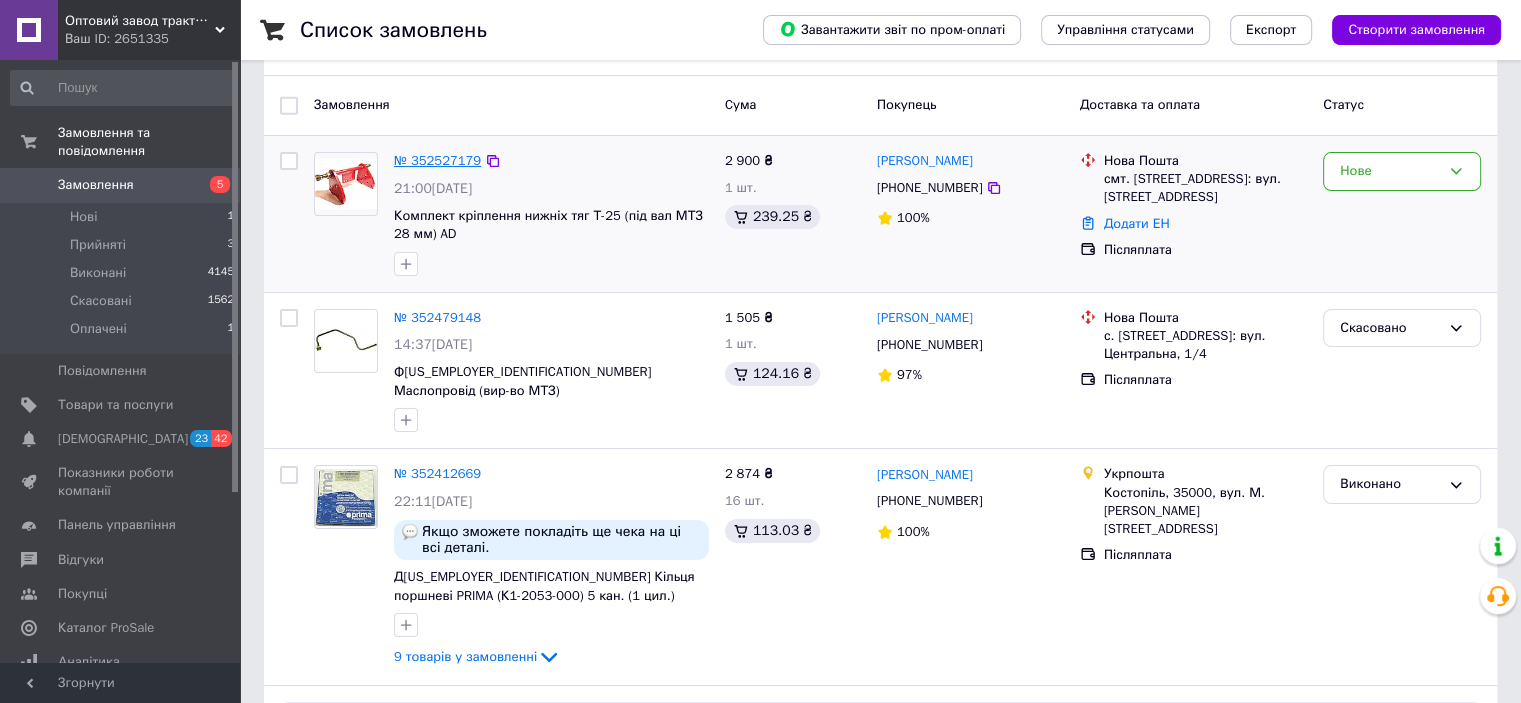 click on "№ 352527179" at bounding box center [437, 160] 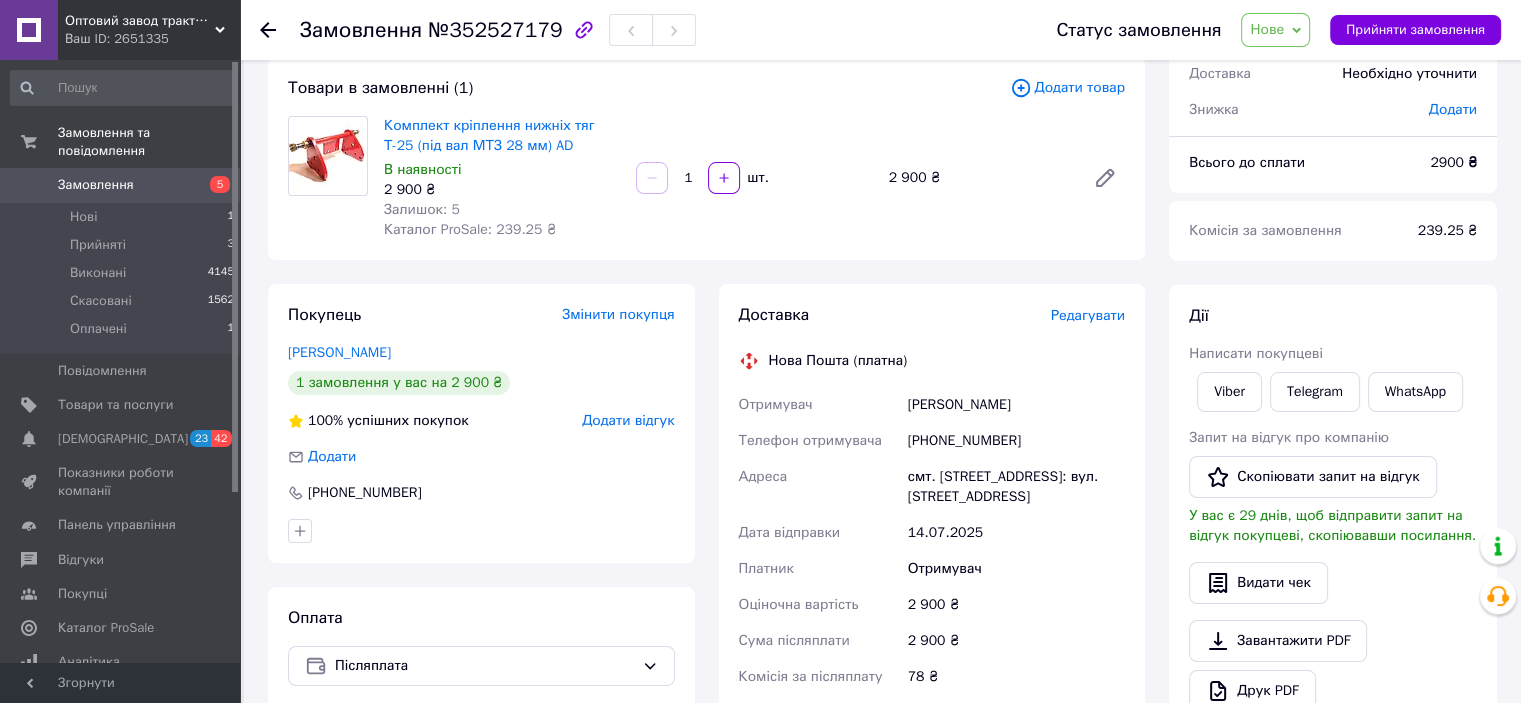 scroll, scrollTop: 0, scrollLeft: 0, axis: both 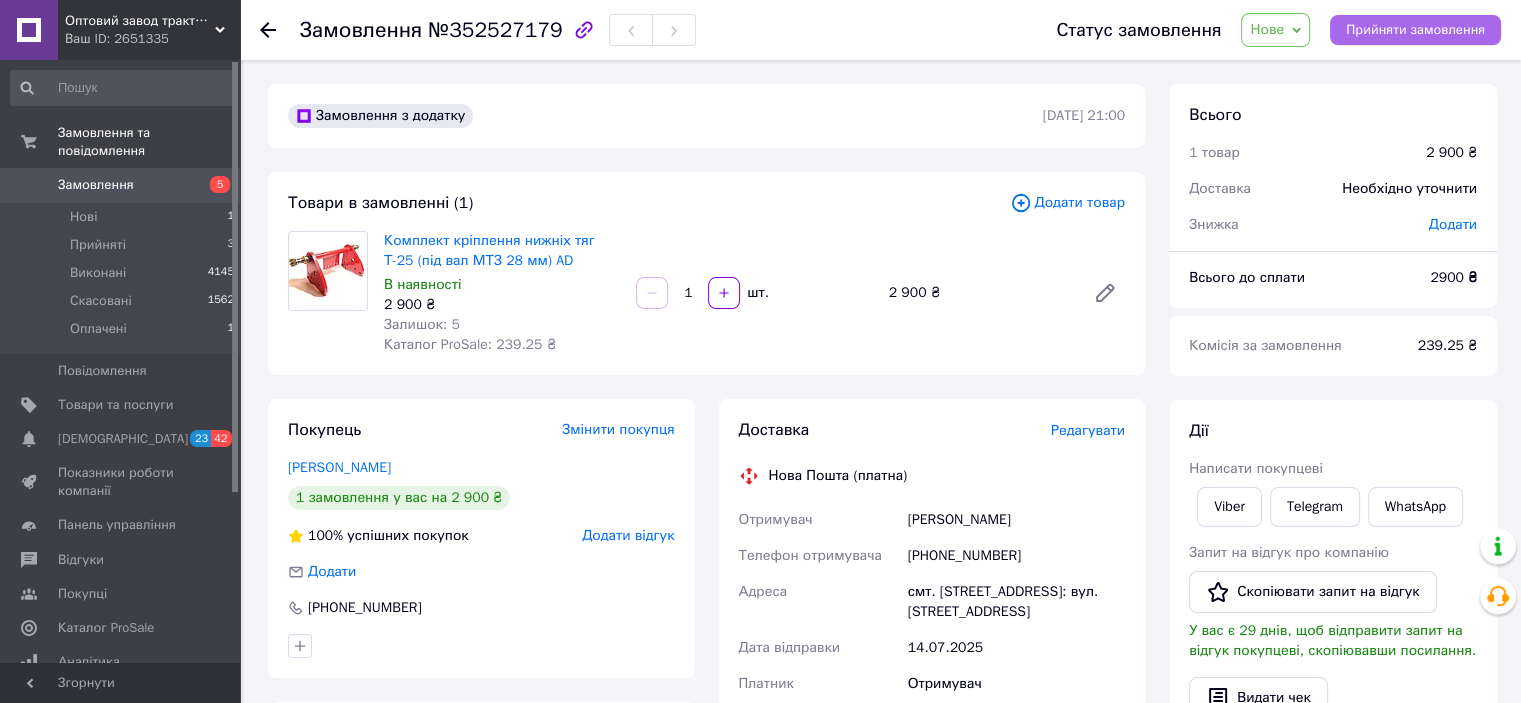 click on "Прийняти замовлення" at bounding box center [1415, 30] 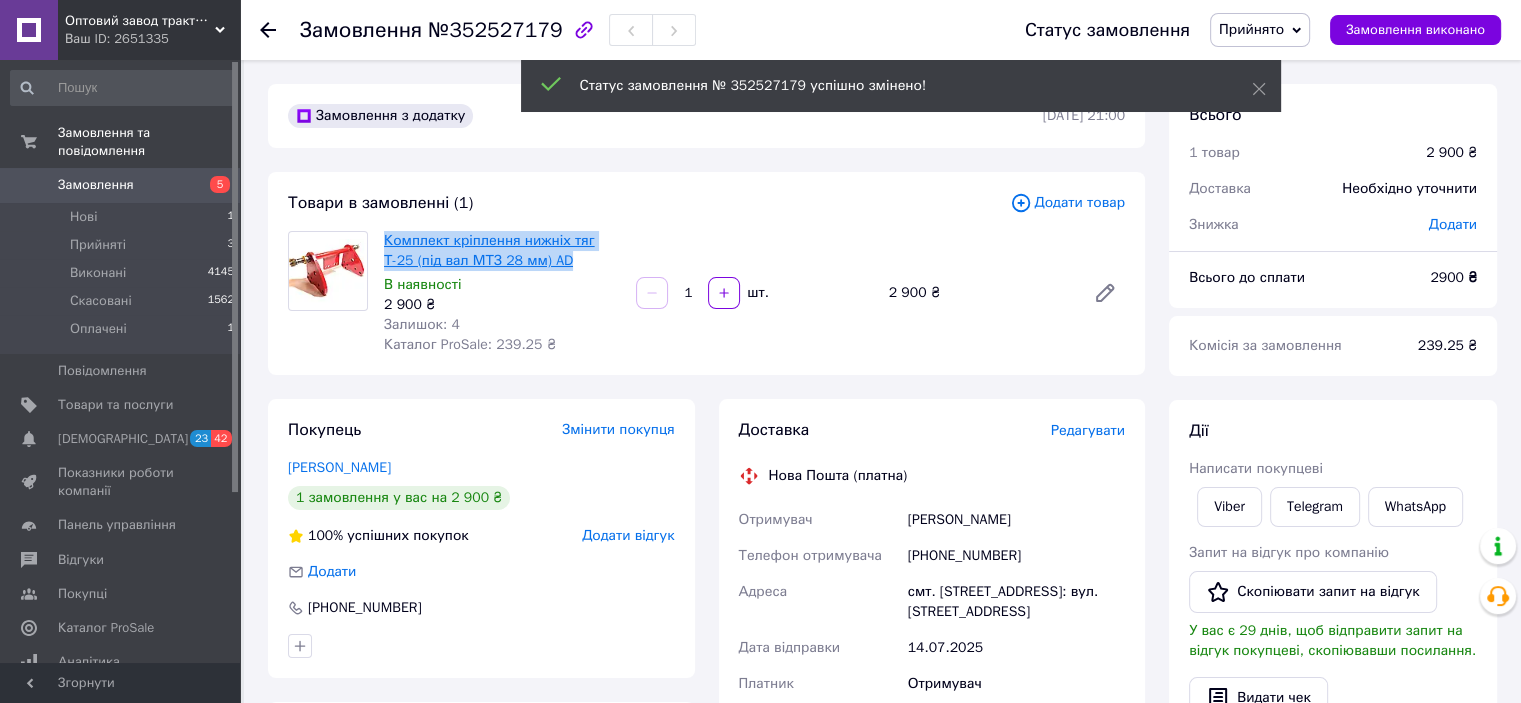 drag, startPoint x: 560, startPoint y: 262, endPoint x: 387, endPoint y: 238, distance: 174.6568 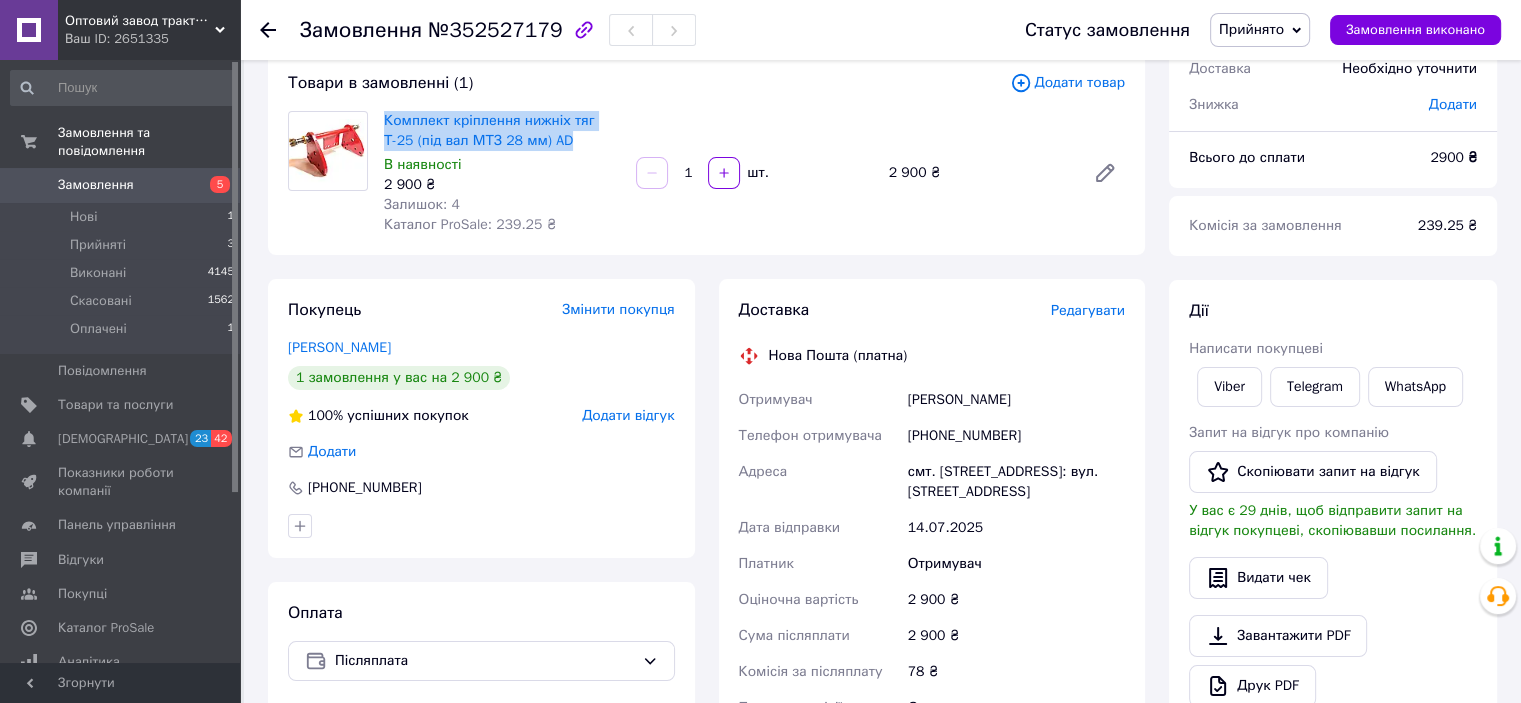 scroll, scrollTop: 200, scrollLeft: 0, axis: vertical 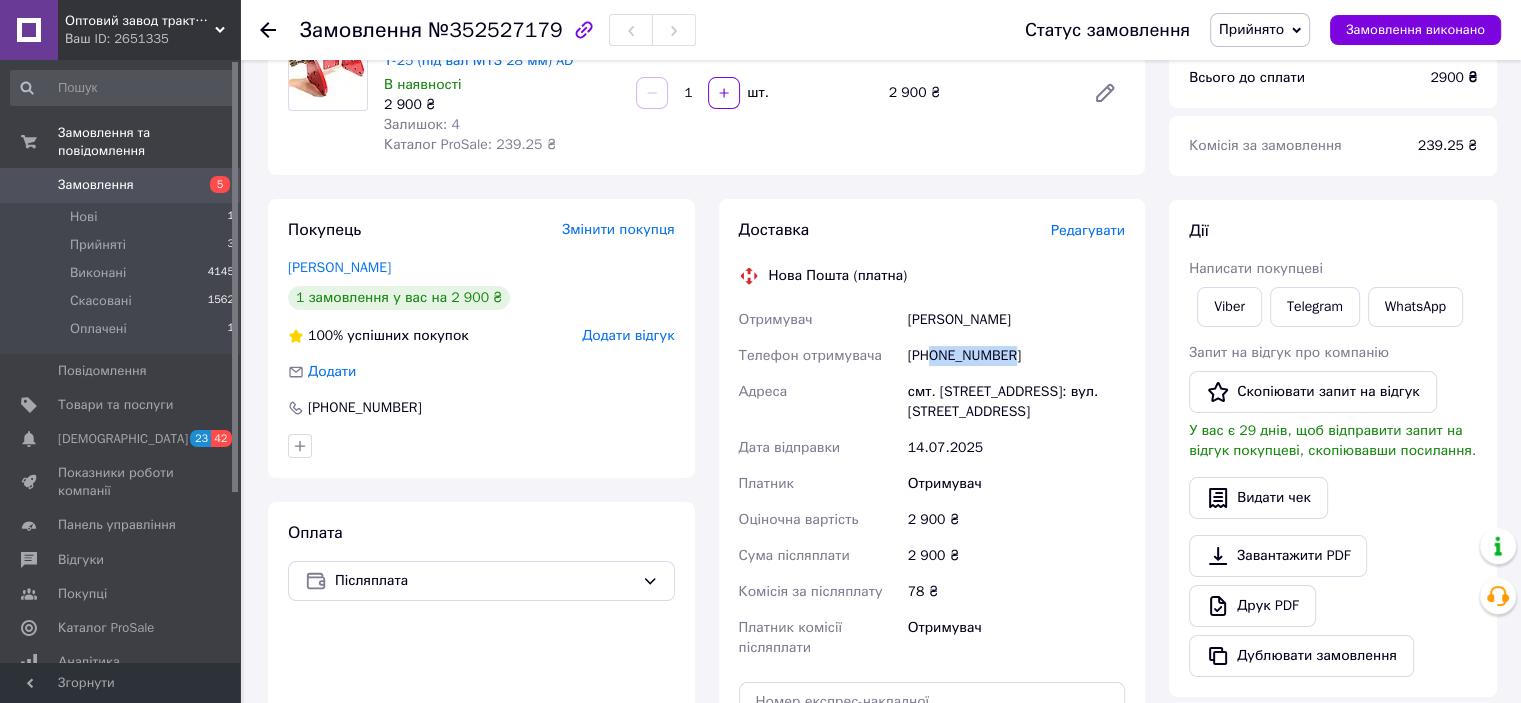 drag, startPoint x: 1038, startPoint y: 359, endPoint x: 935, endPoint y: 364, distance: 103.121284 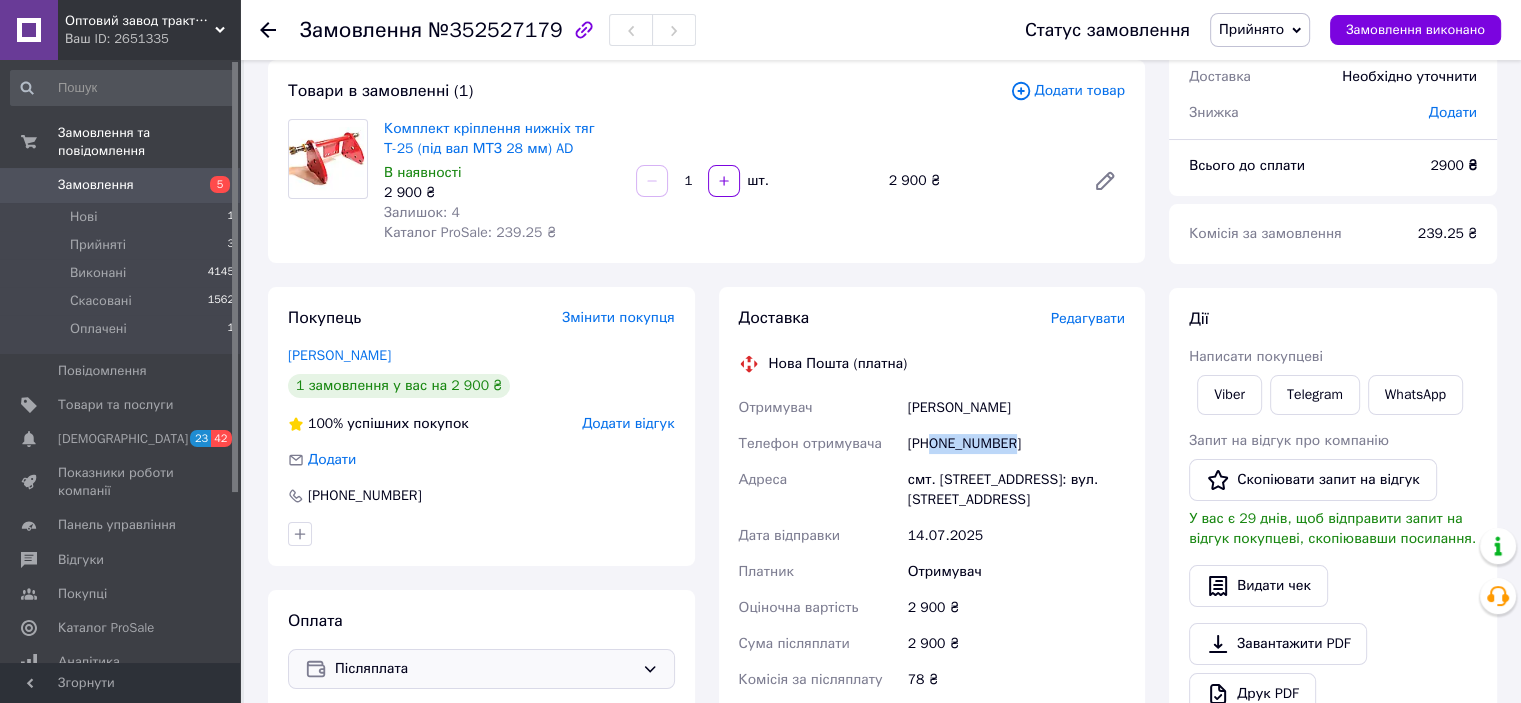 scroll, scrollTop: 0, scrollLeft: 0, axis: both 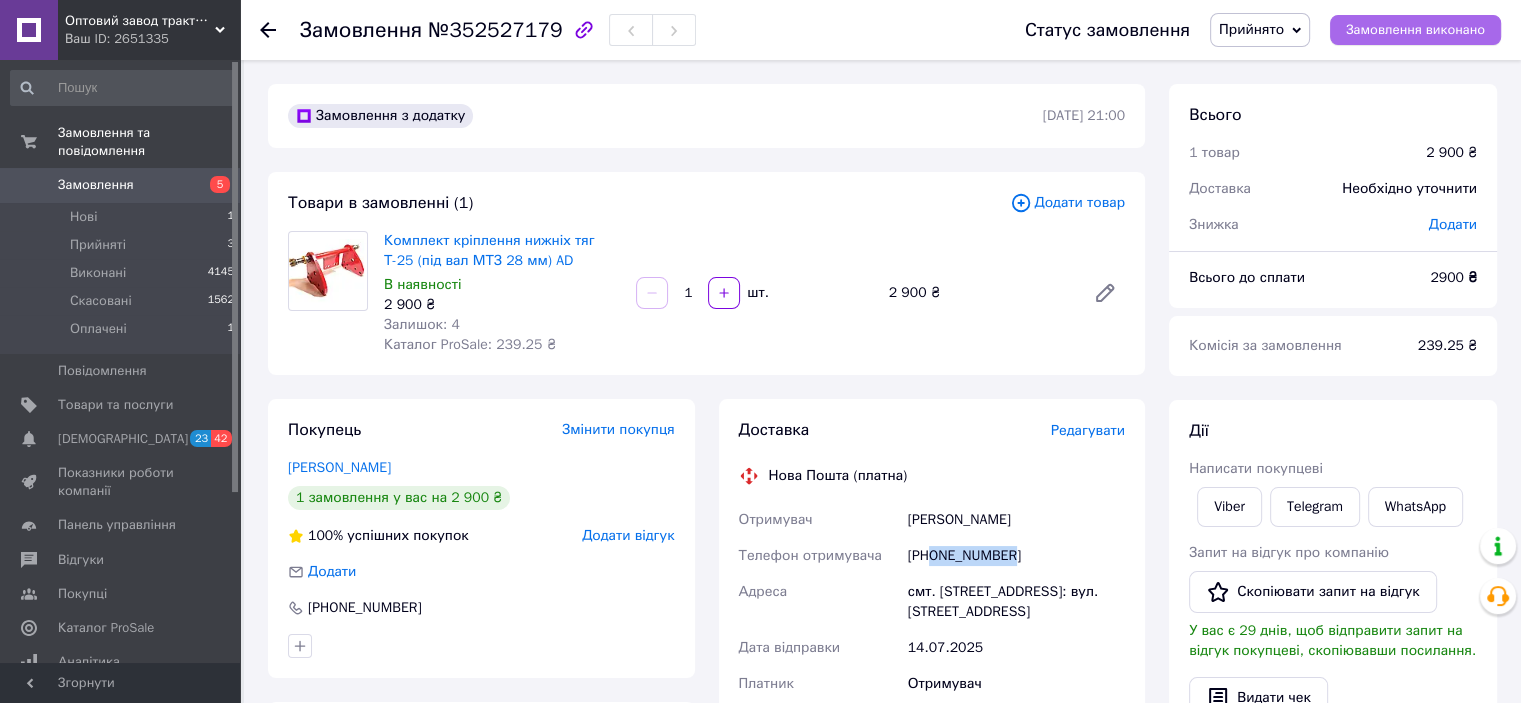 click on "Замовлення виконано" at bounding box center [1415, 30] 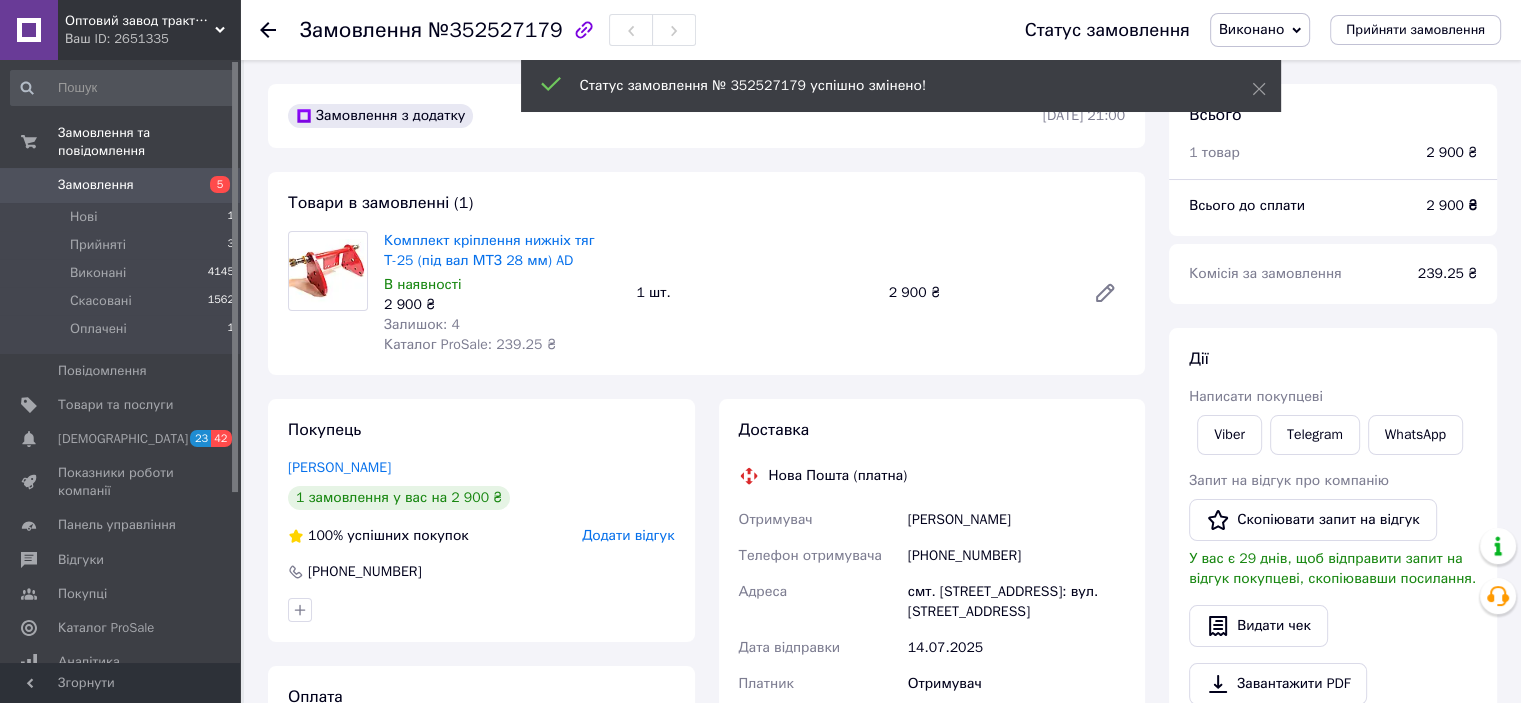 click 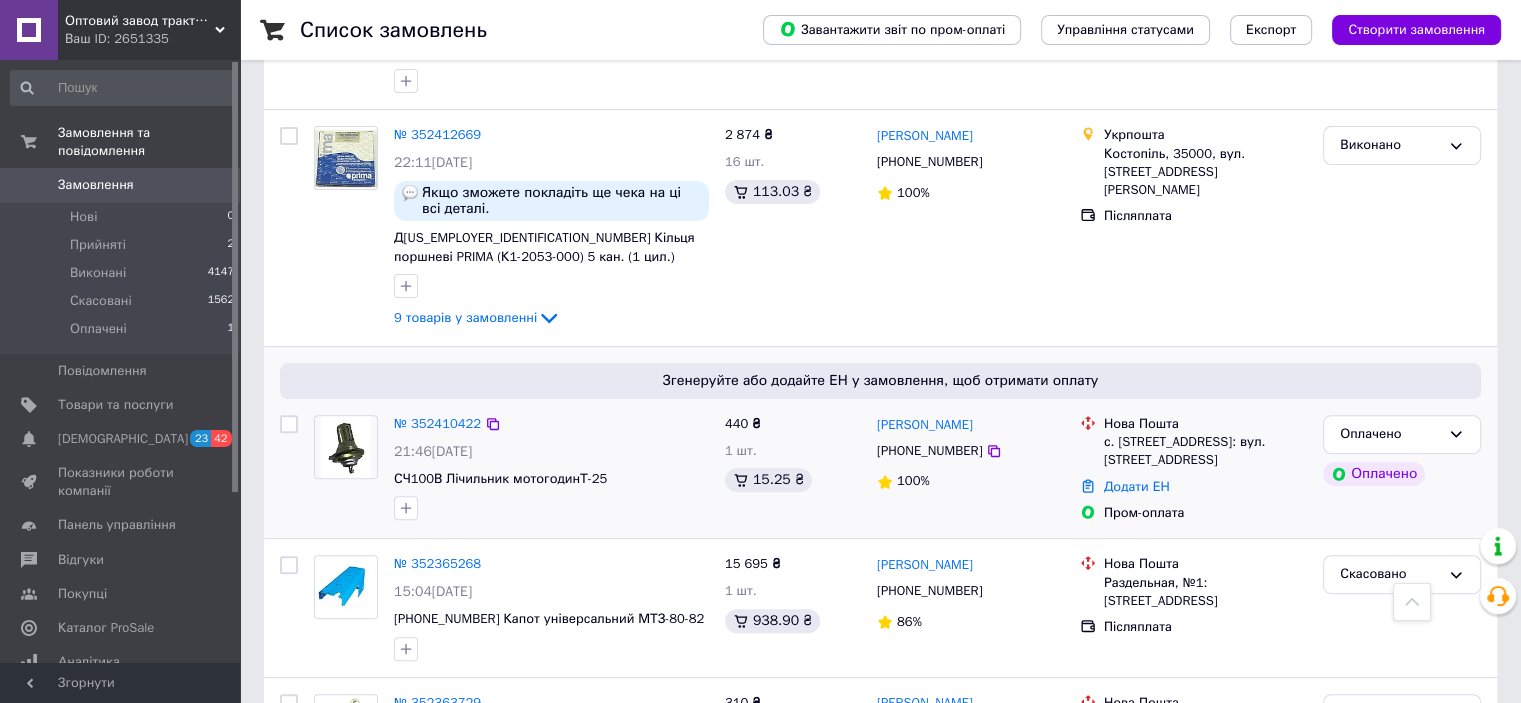 scroll, scrollTop: 600, scrollLeft: 0, axis: vertical 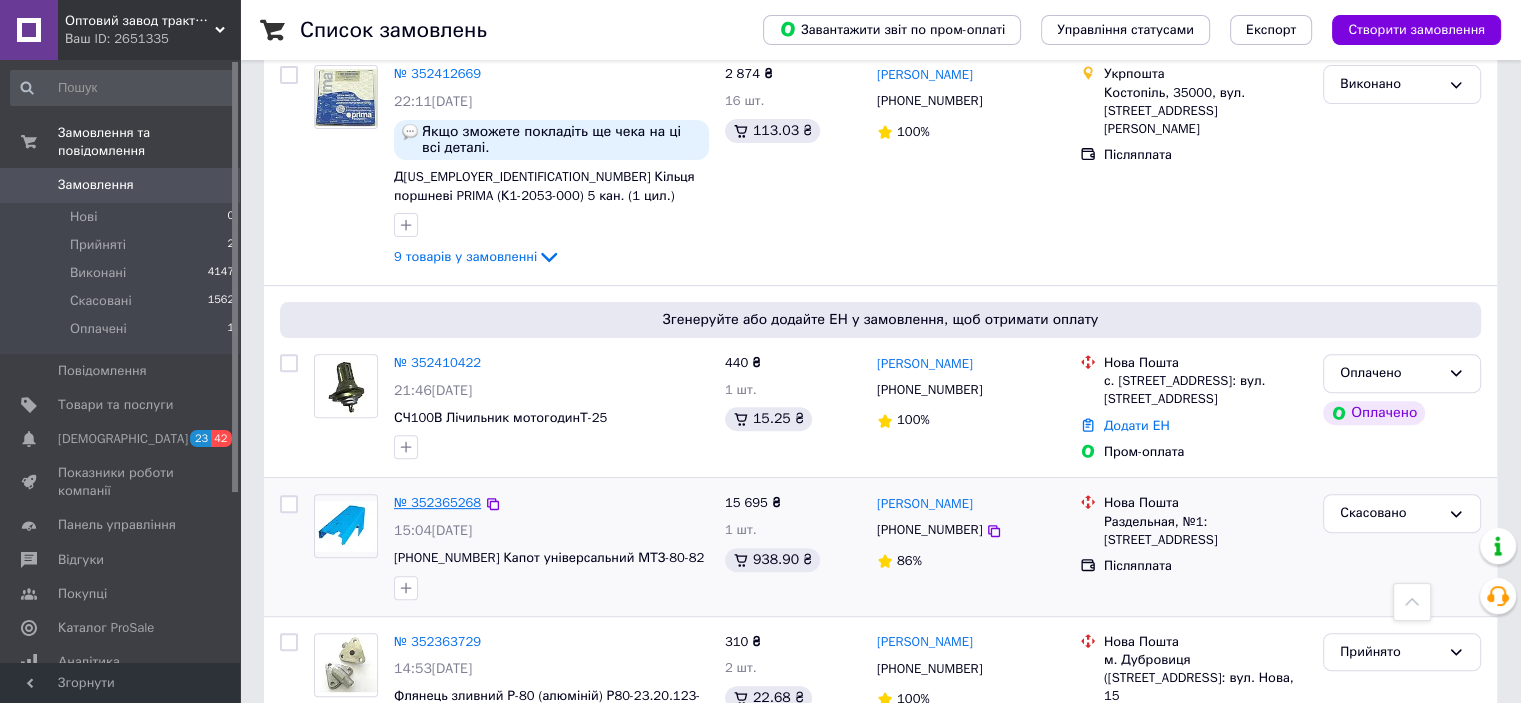 click on "№ 352365268" at bounding box center [437, 502] 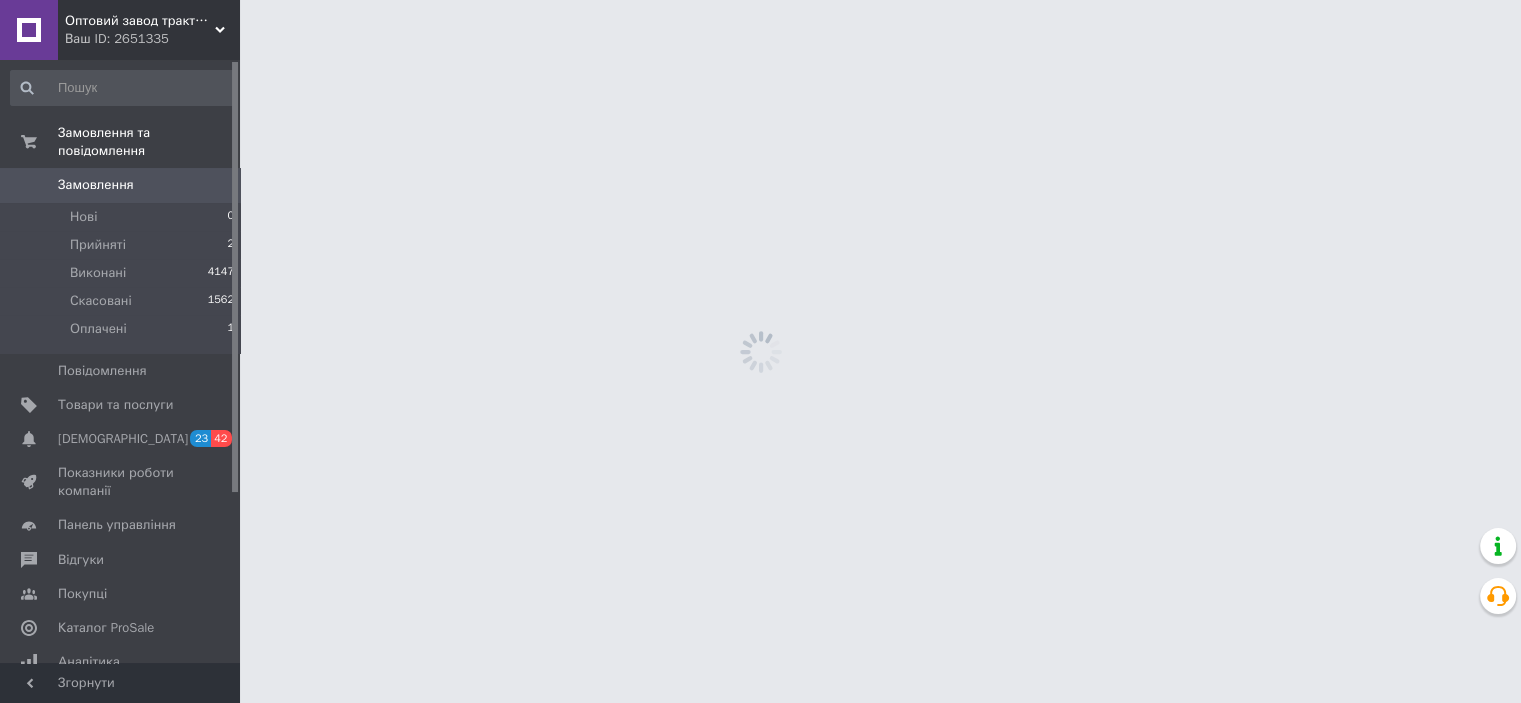 scroll, scrollTop: 0, scrollLeft: 0, axis: both 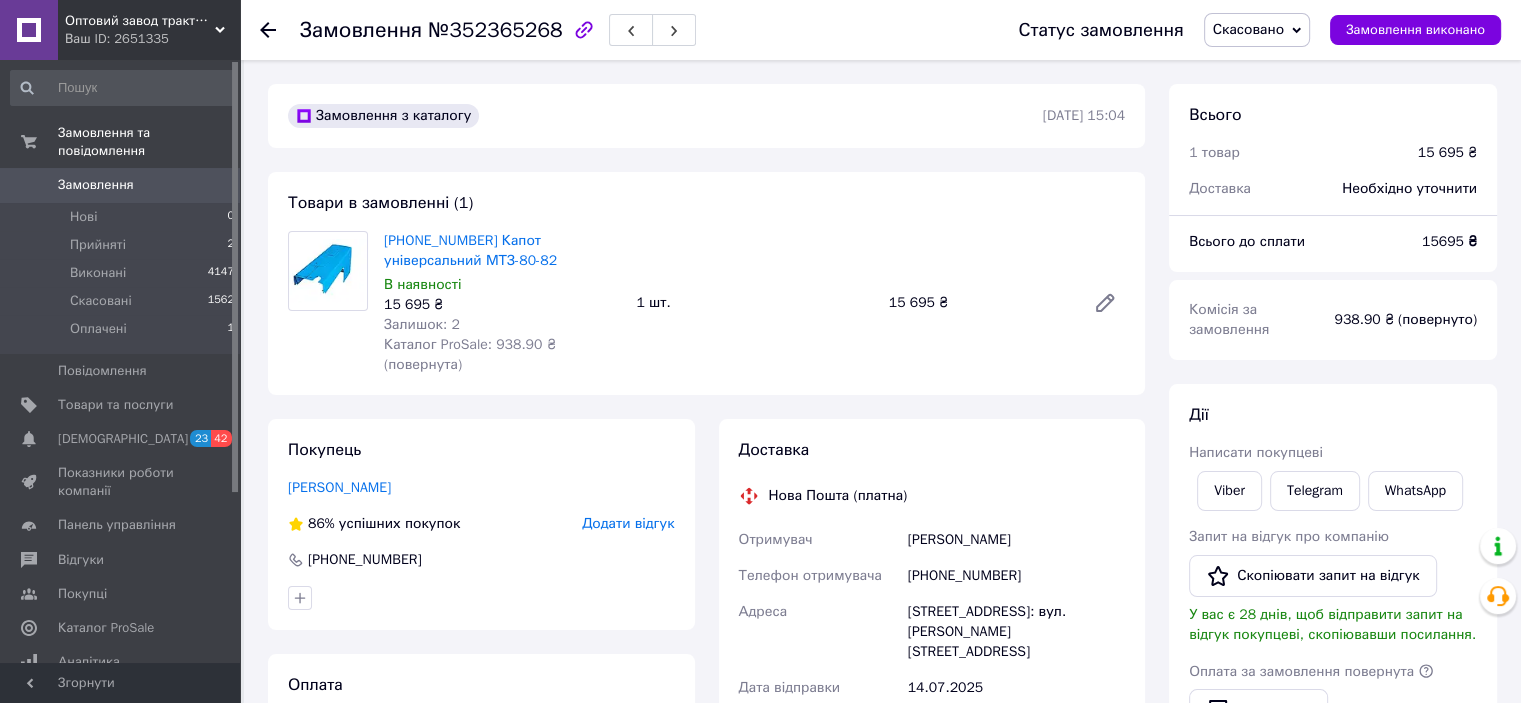 click 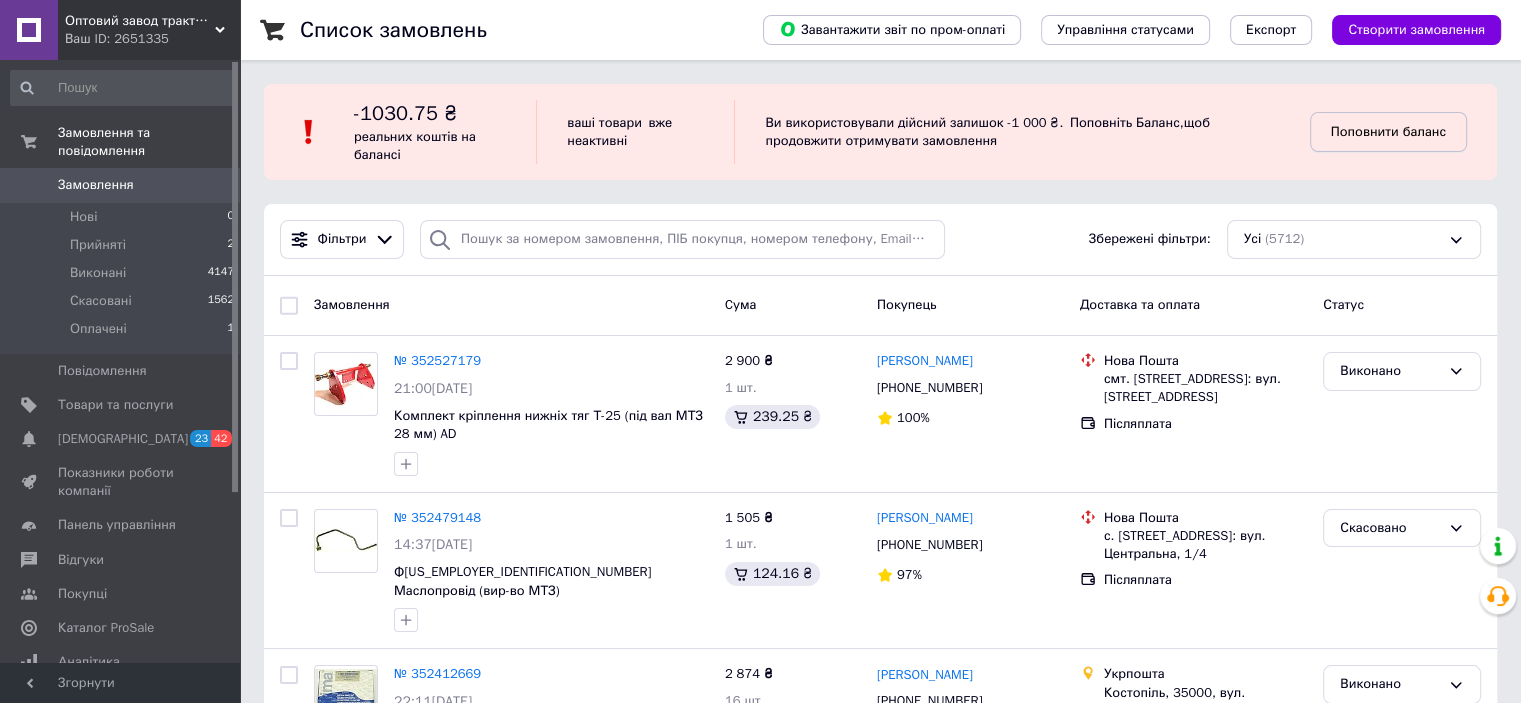 click on "Поповнити баланс" at bounding box center [1388, 131] 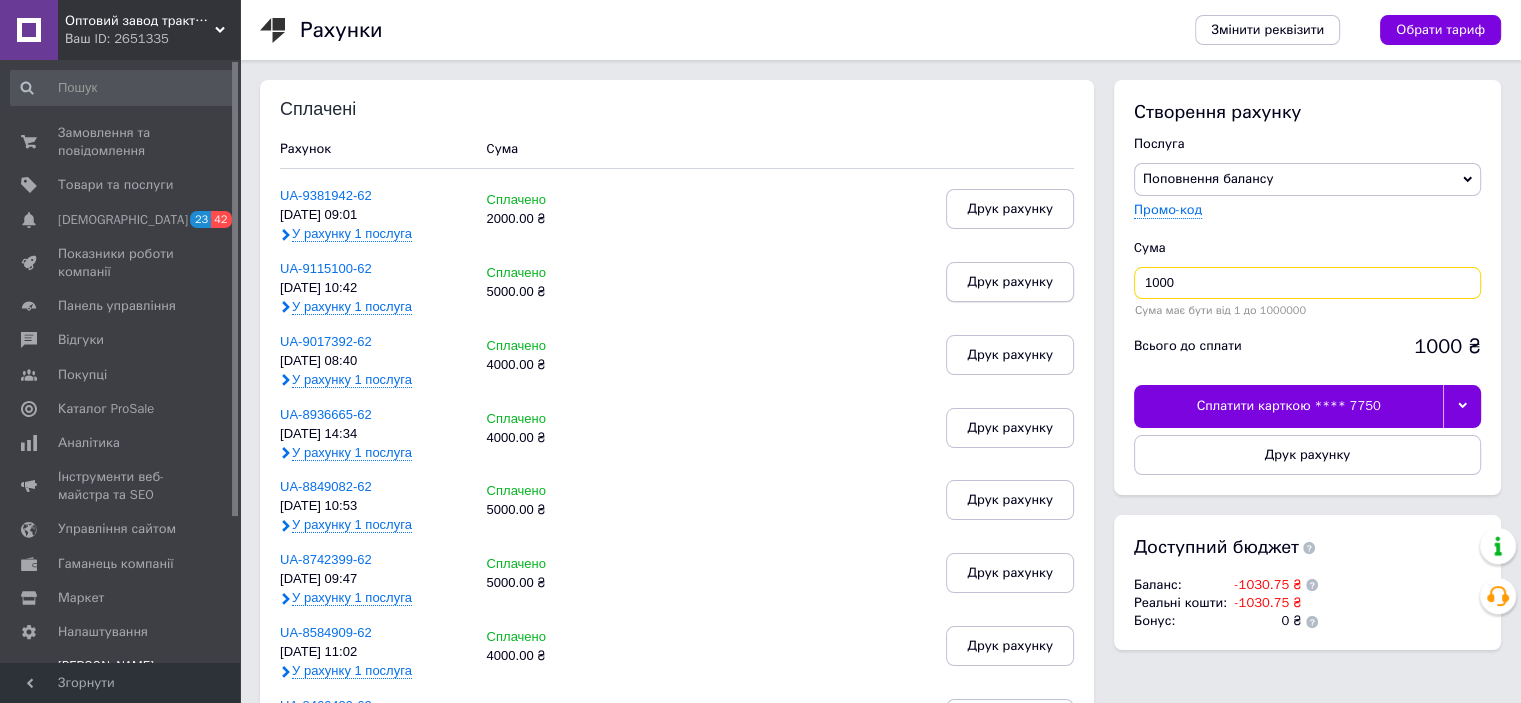 drag, startPoint x: 1224, startPoint y: 285, endPoint x: 1046, endPoint y: 287, distance: 178.01123 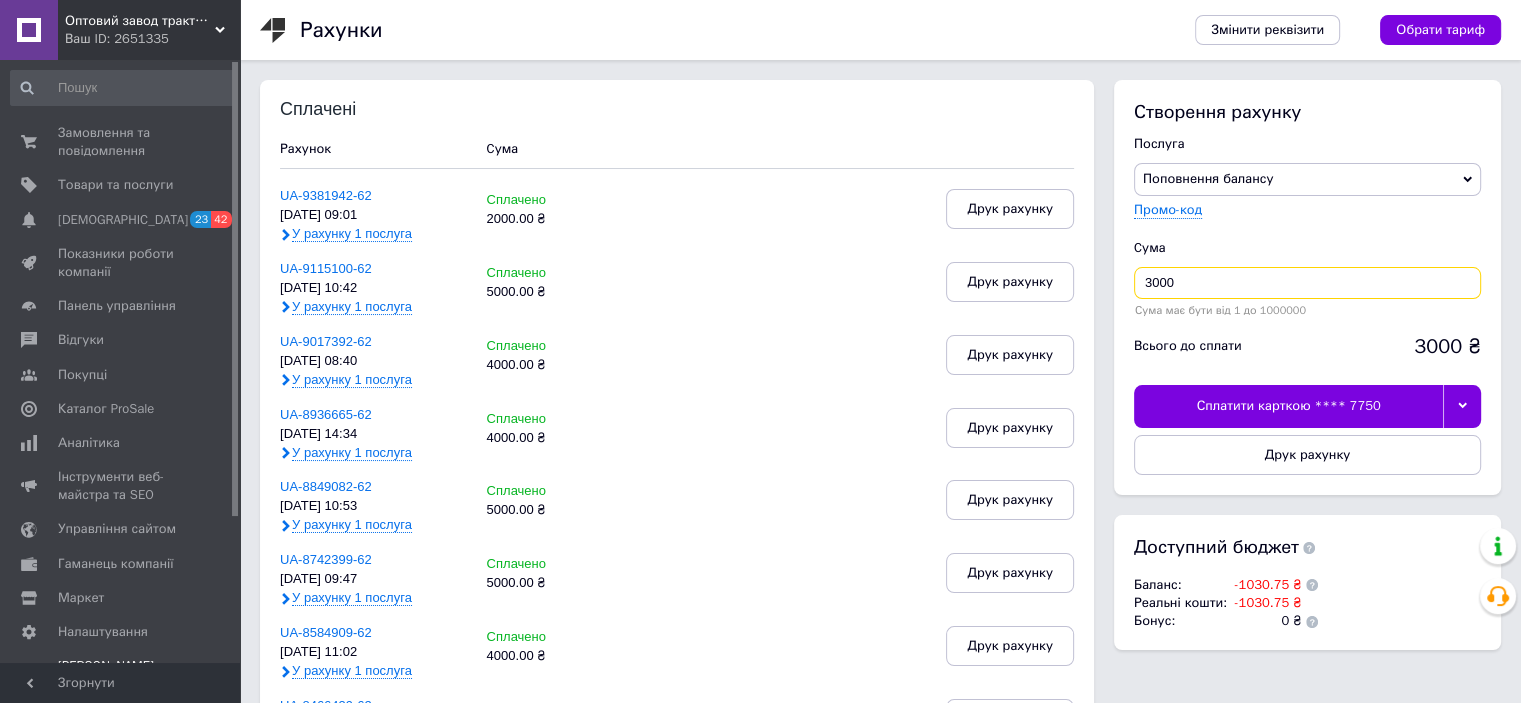 type on "3000" 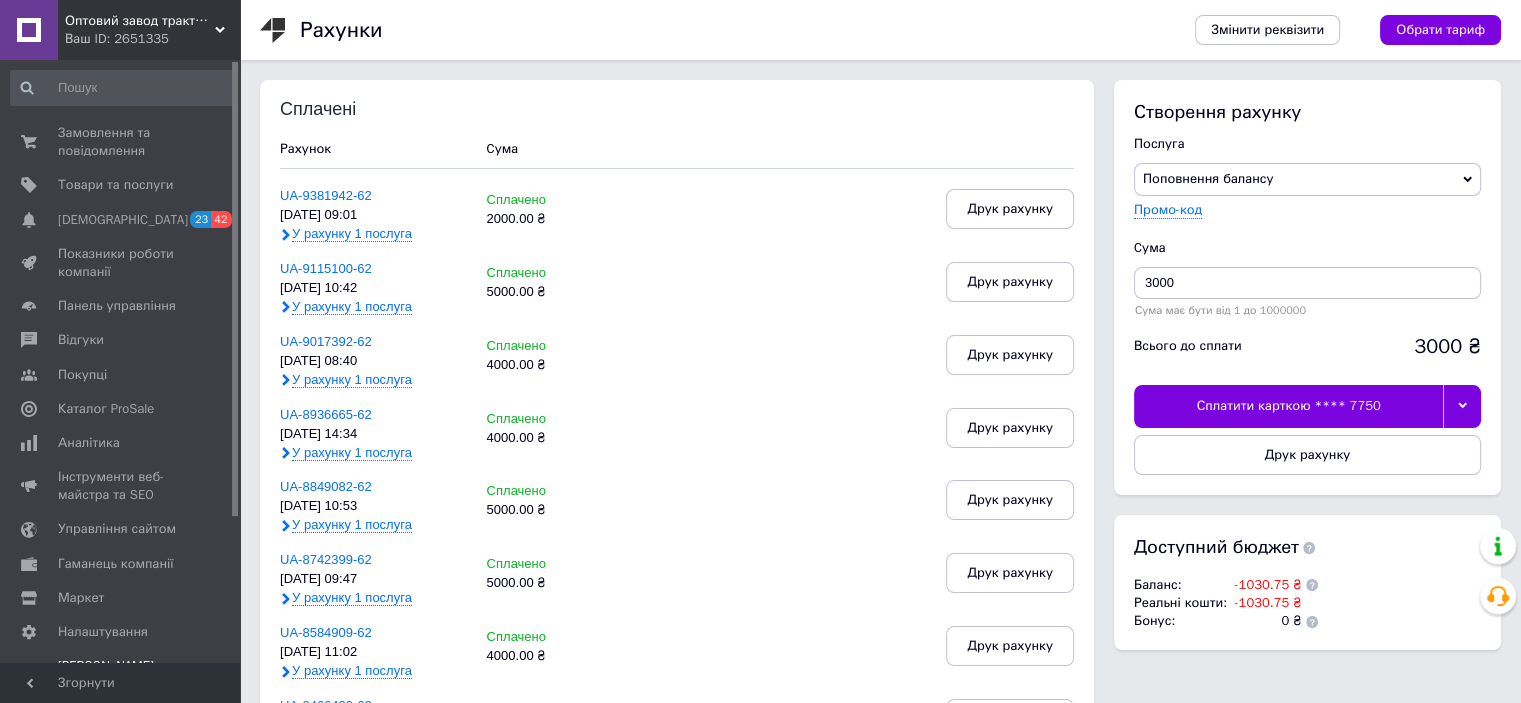 click at bounding box center (1462, 406) 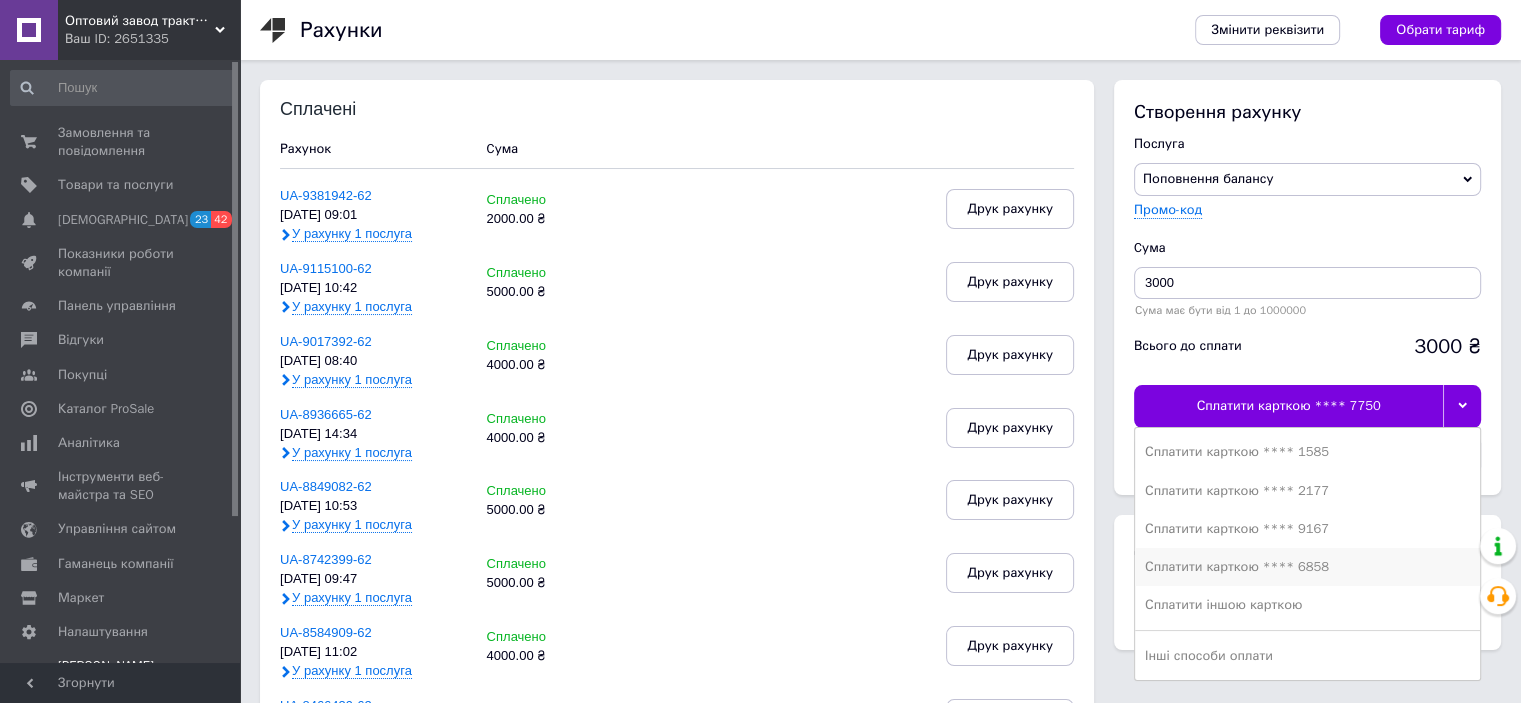 click on "Сплатити карткою  **** 6858" at bounding box center (1307, 567) 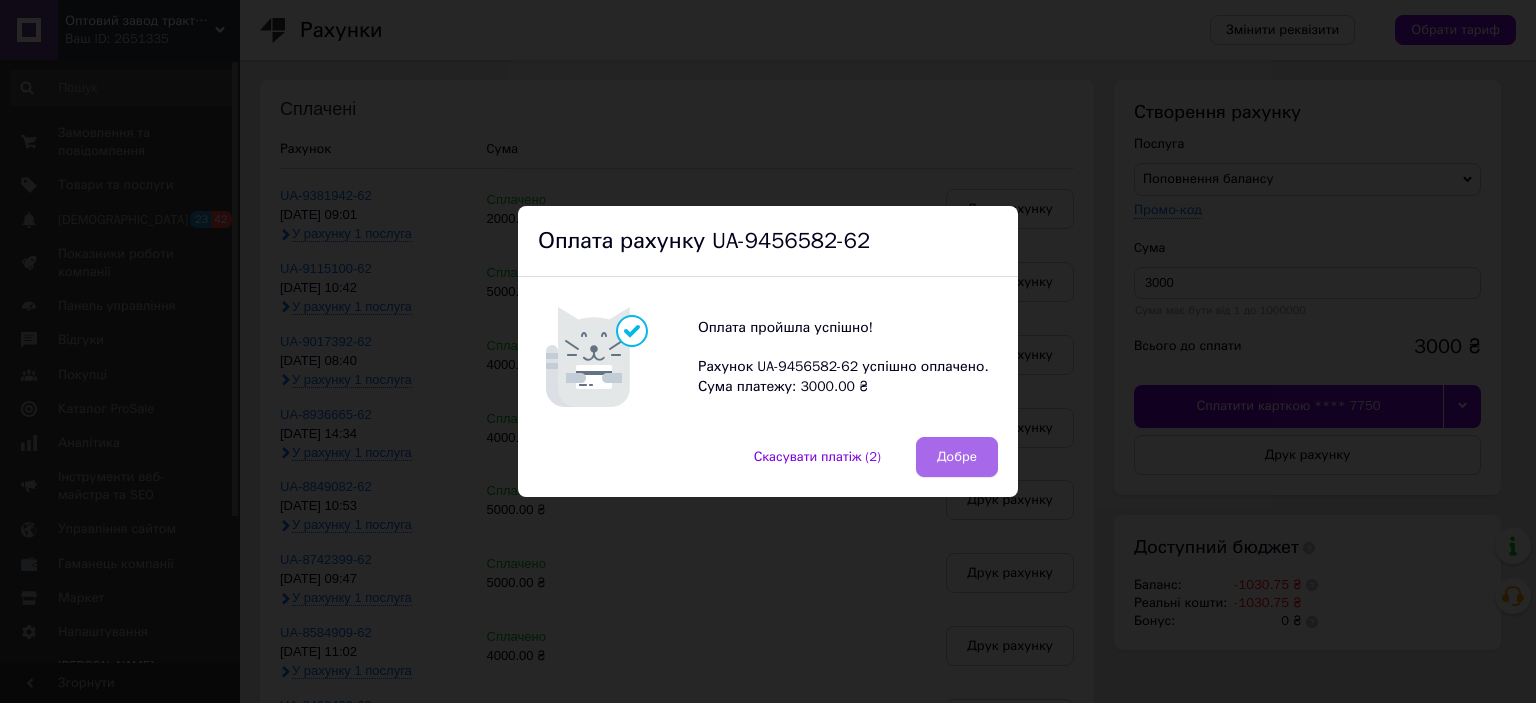 click on "Добре" at bounding box center [957, 457] 